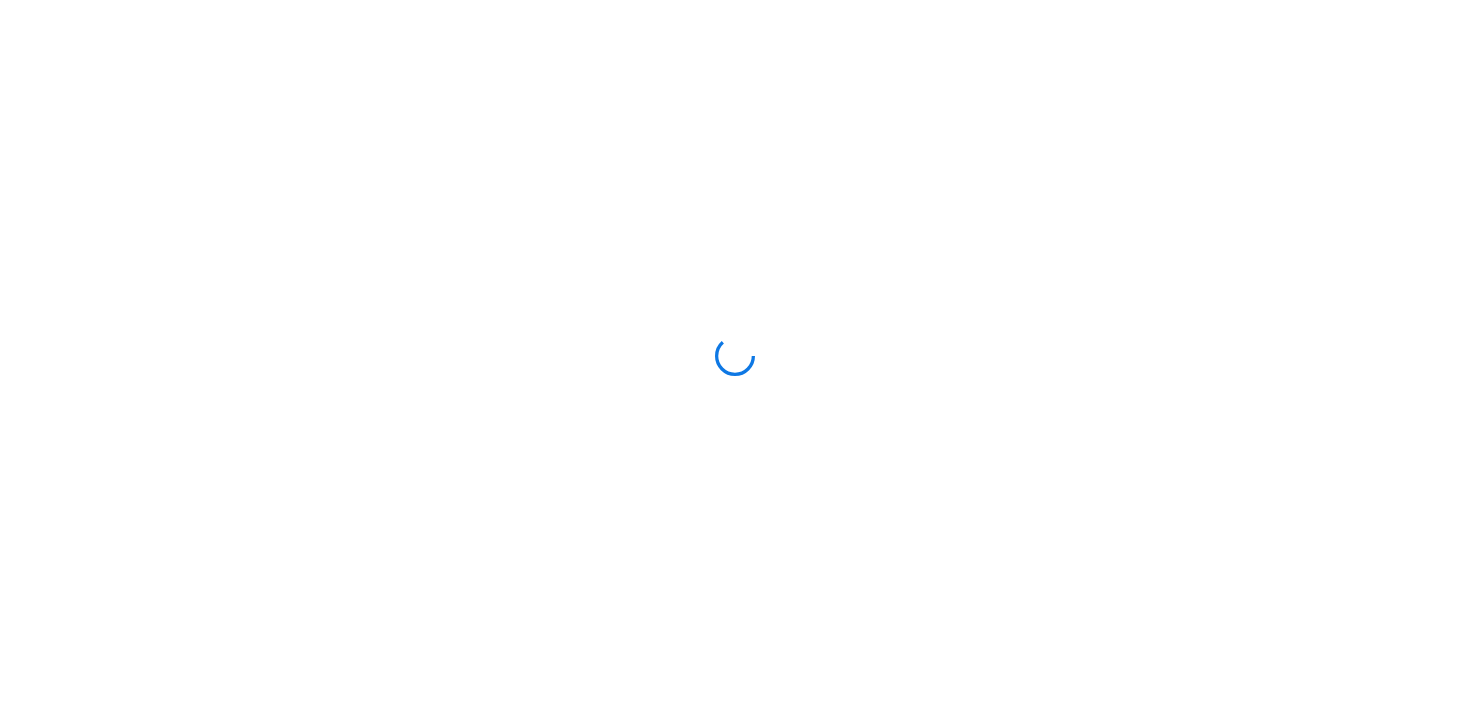 scroll, scrollTop: 0, scrollLeft: 0, axis: both 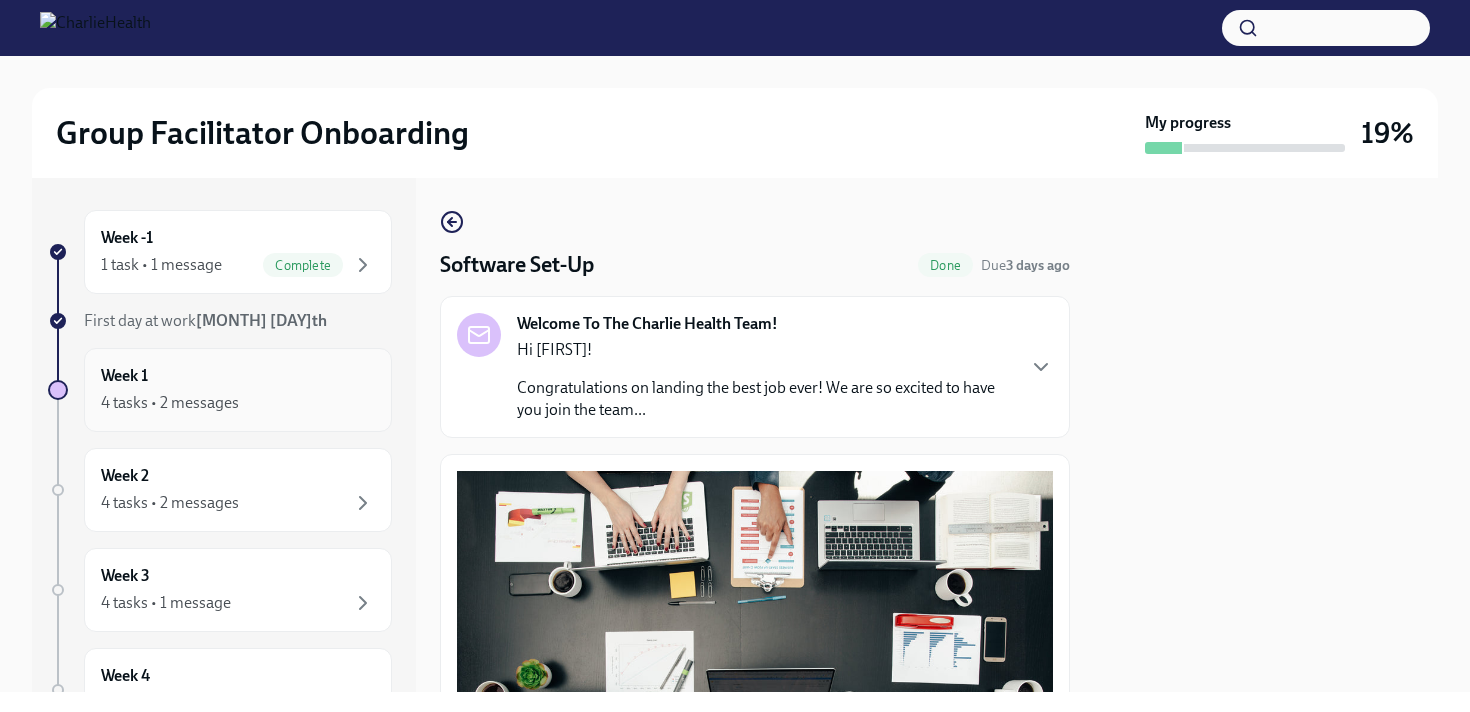 click on "Week 1" at bounding box center (124, 376) 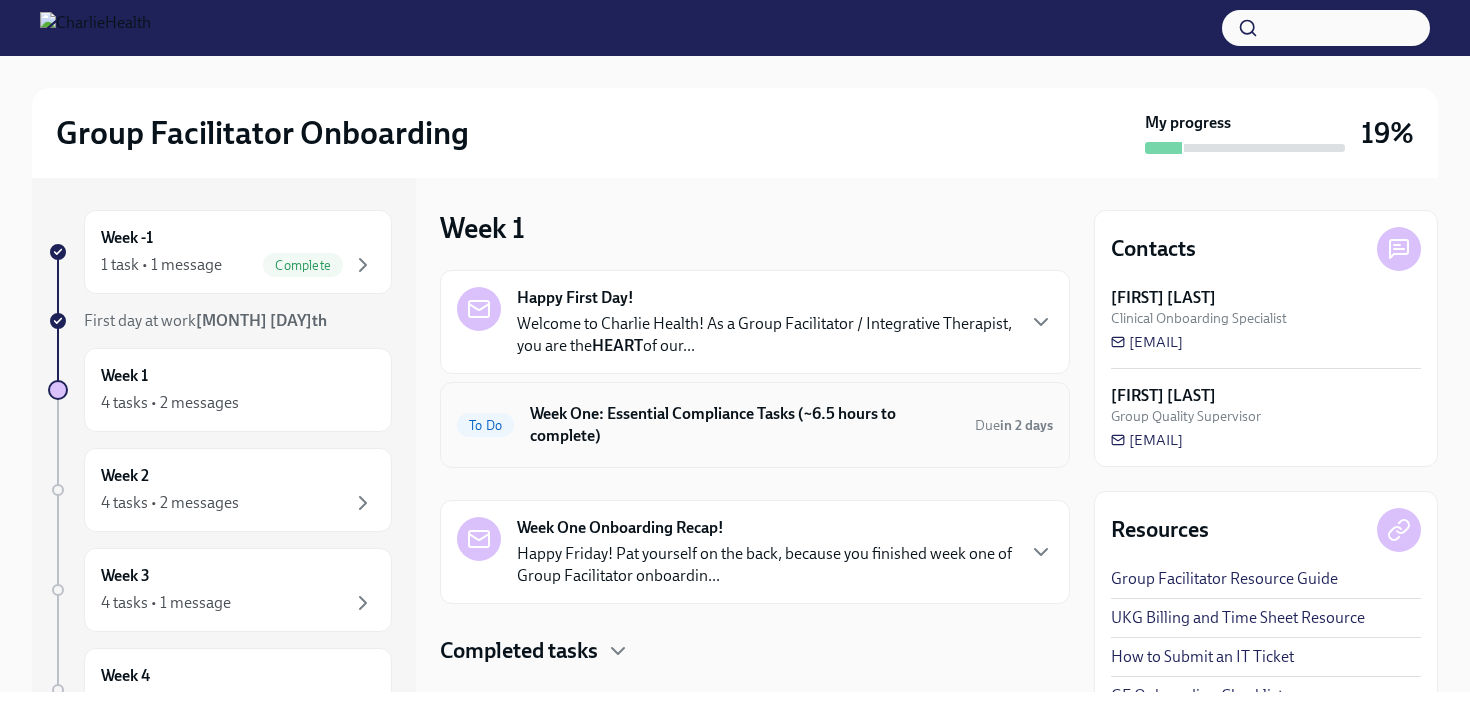 scroll, scrollTop: 38, scrollLeft: 0, axis: vertical 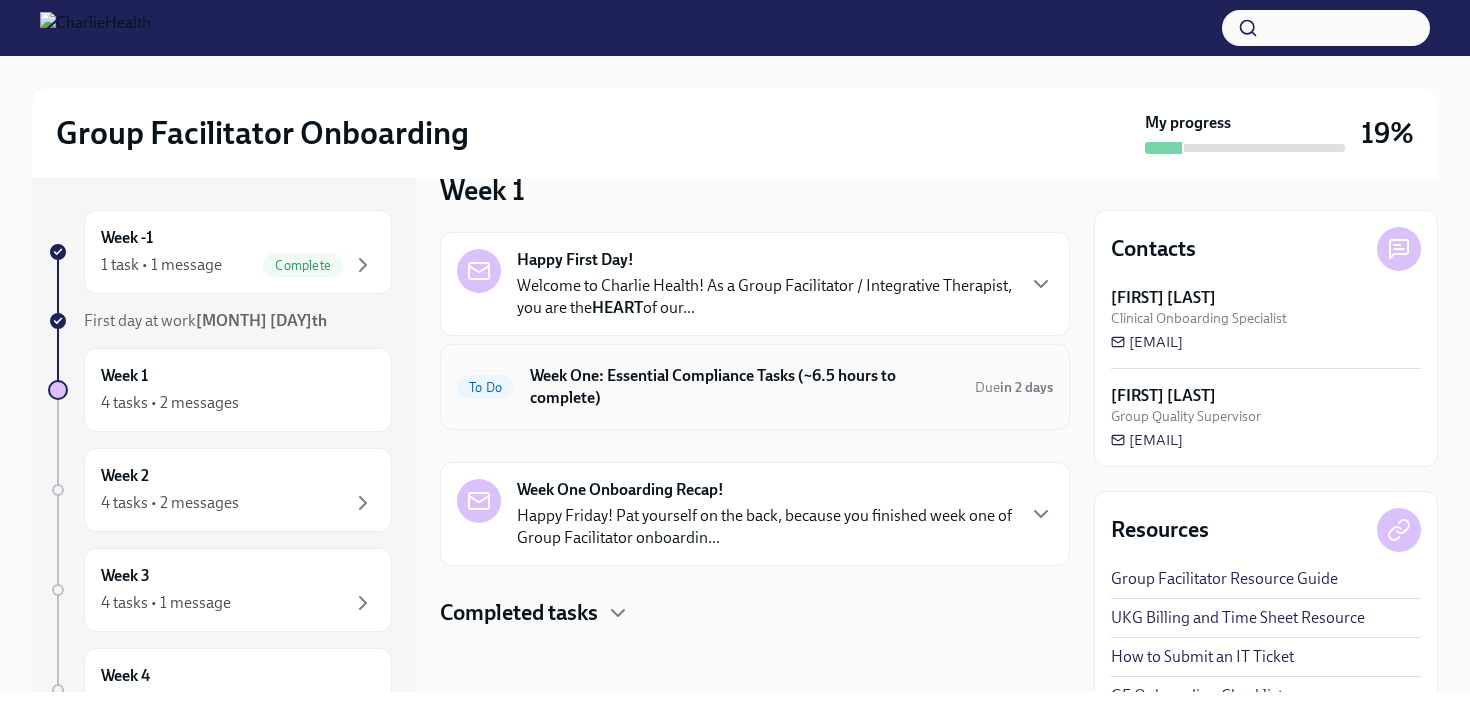 click on "Week One: Essential Compliance Tasks (~6.5 hours to complete)" at bounding box center (744, 387) 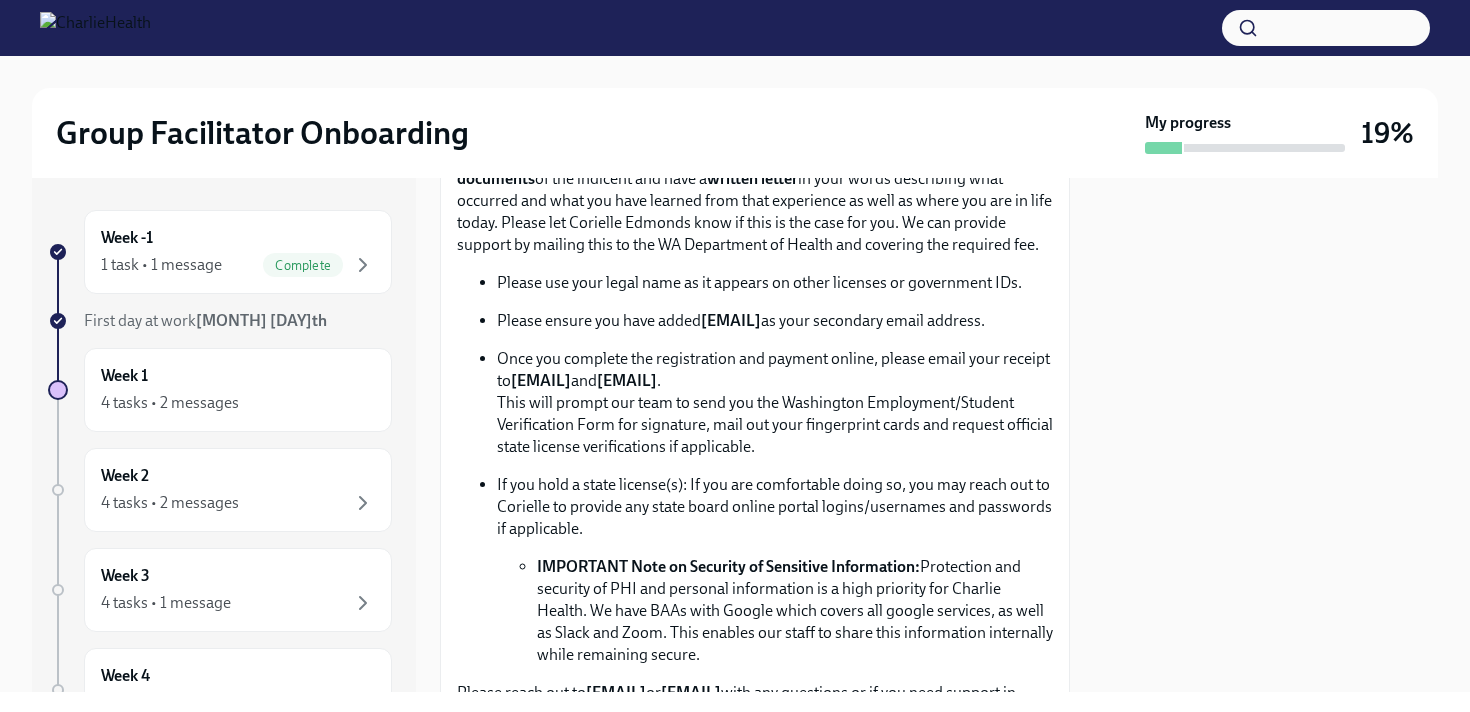 scroll, scrollTop: 1124, scrollLeft: 0, axis: vertical 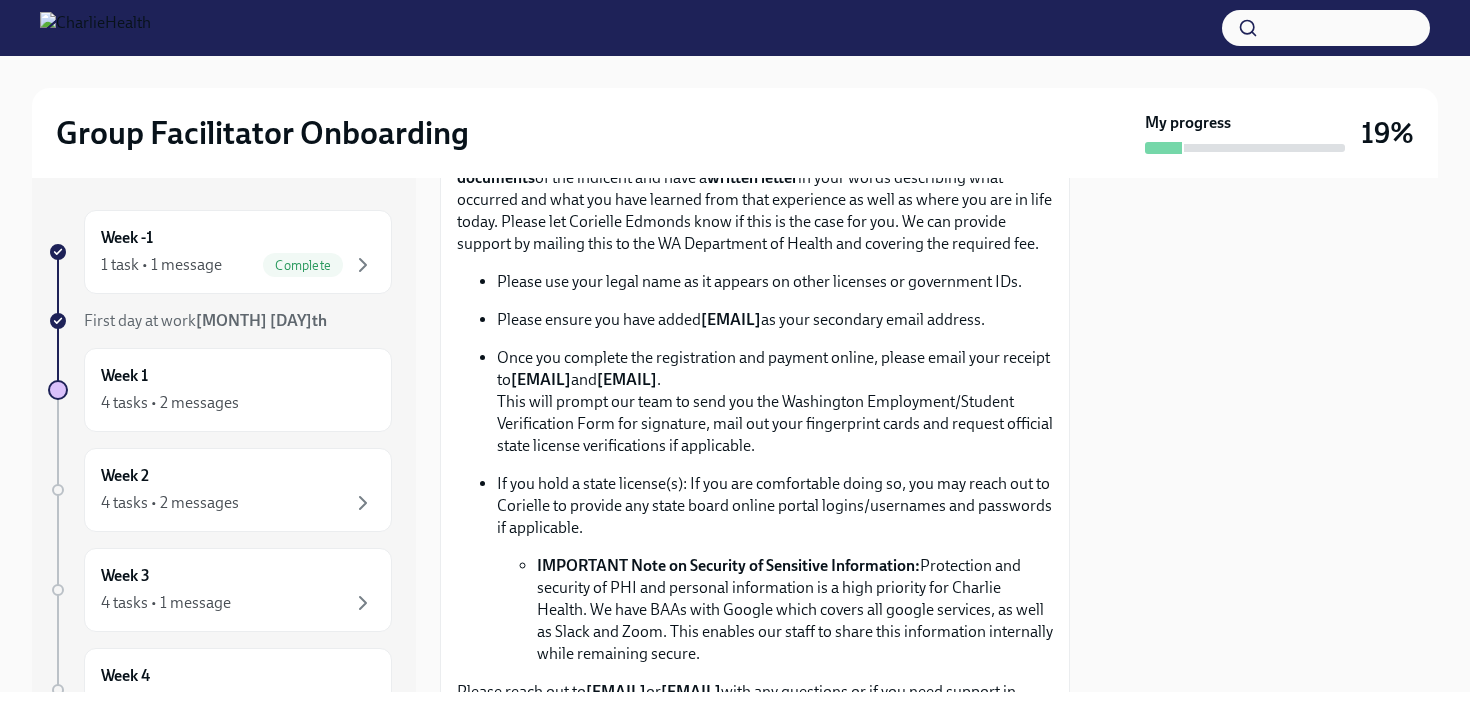 click on "[EMAIL]" at bounding box center (731, 319) 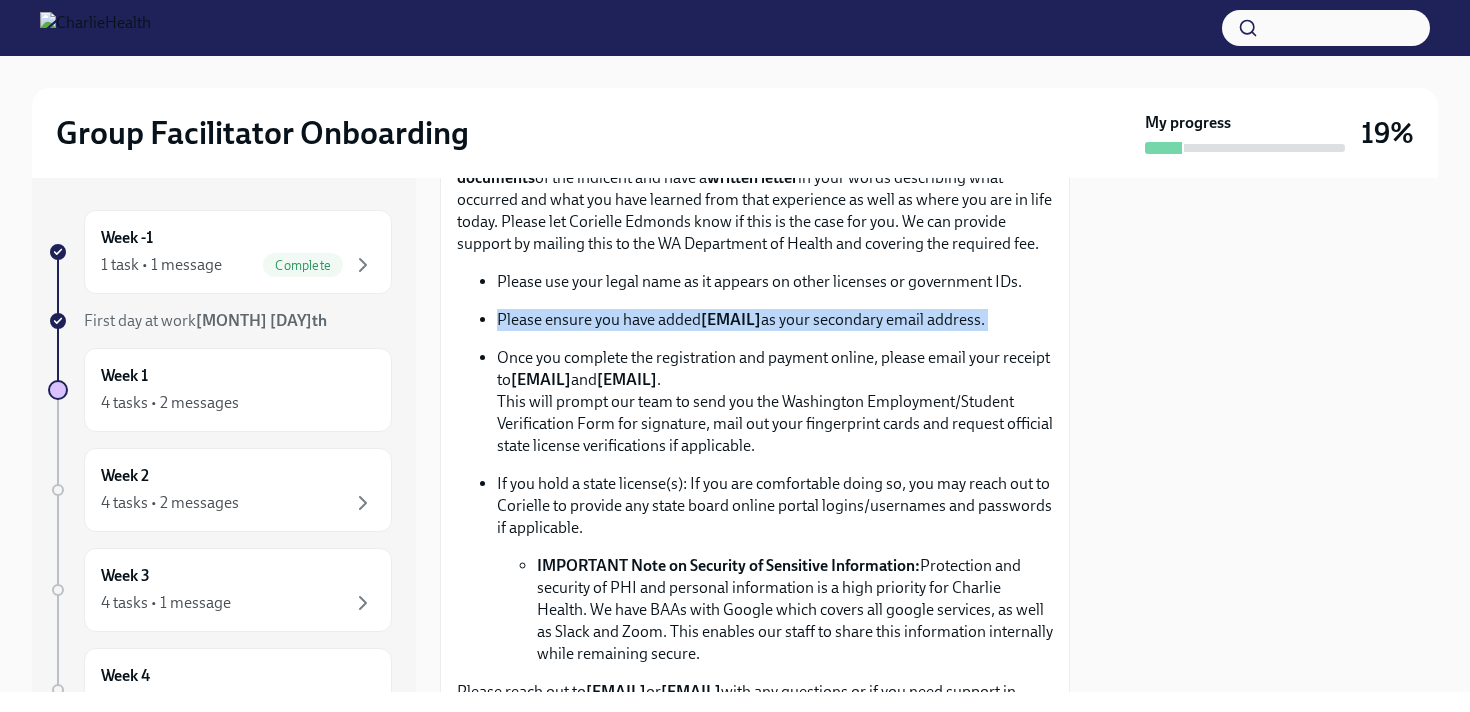 click on "[EMAIL]" at bounding box center (731, 319) 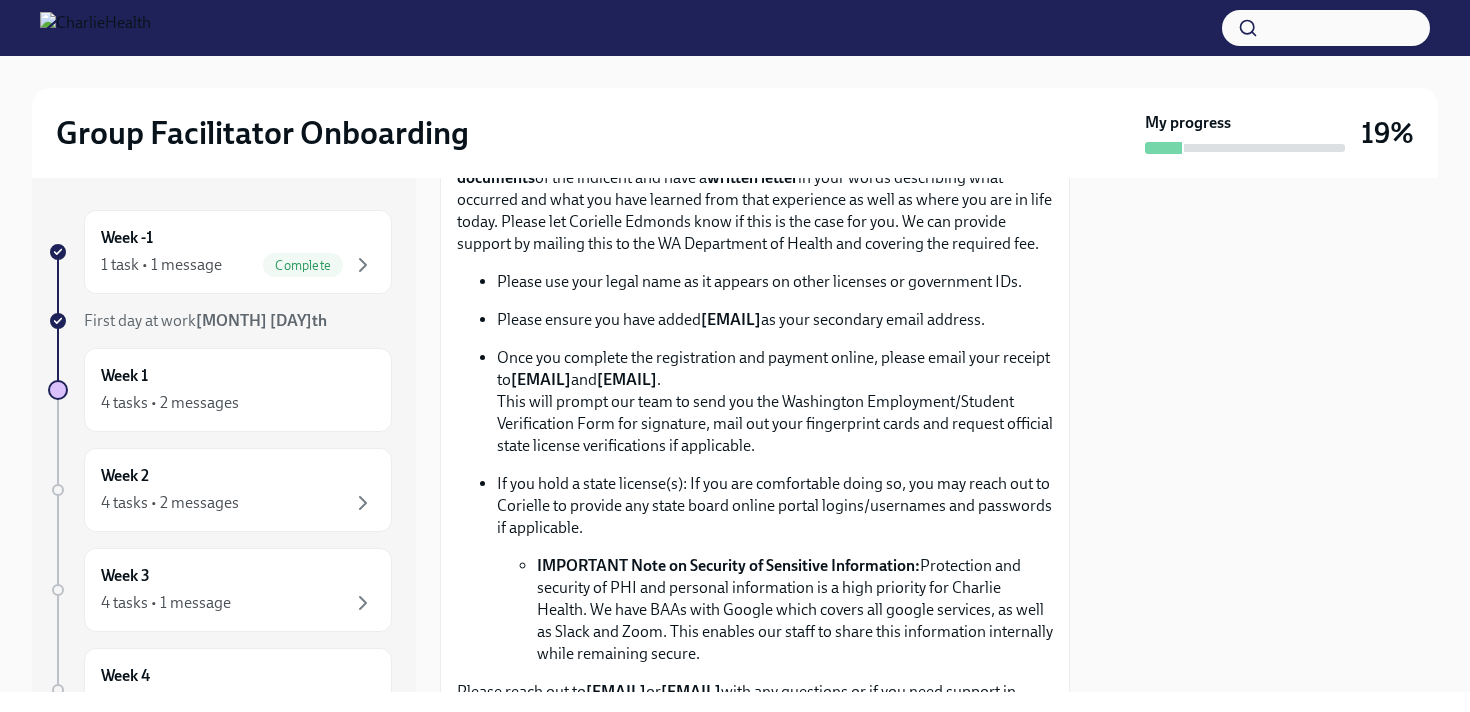 drag, startPoint x: 918, startPoint y: 338, endPoint x: 705, endPoint y: 340, distance: 213.00938 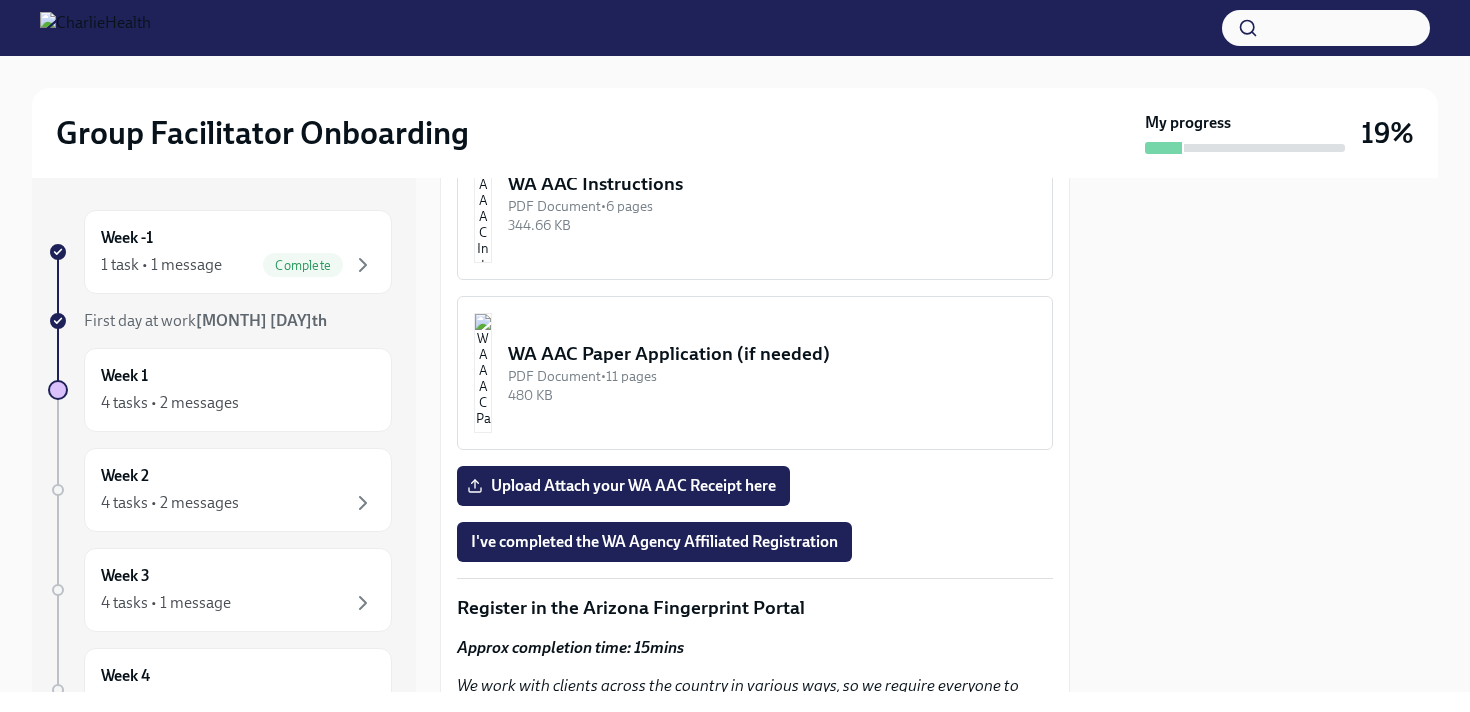 scroll, scrollTop: 1823, scrollLeft: 0, axis: vertical 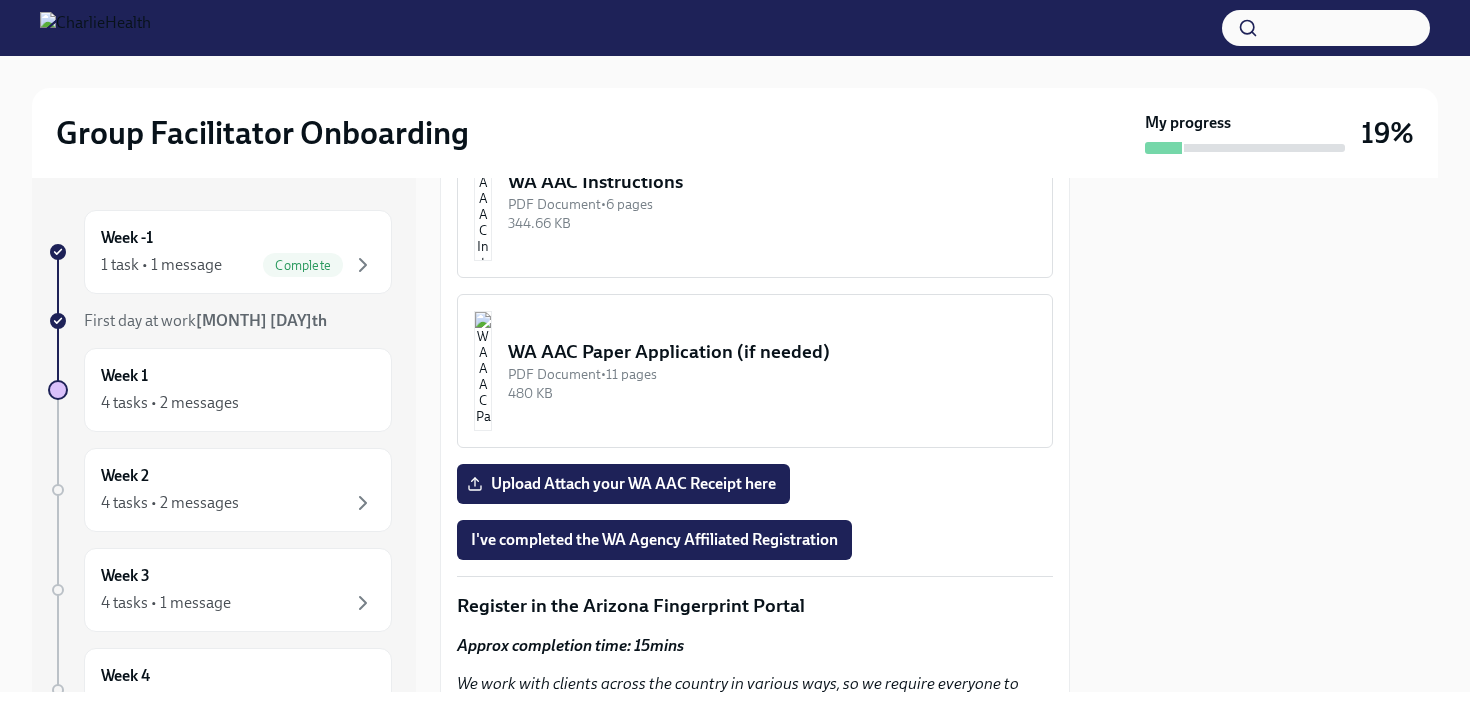click on "Group Facilitator Onboarding My progress 19%" at bounding box center [735, 133] 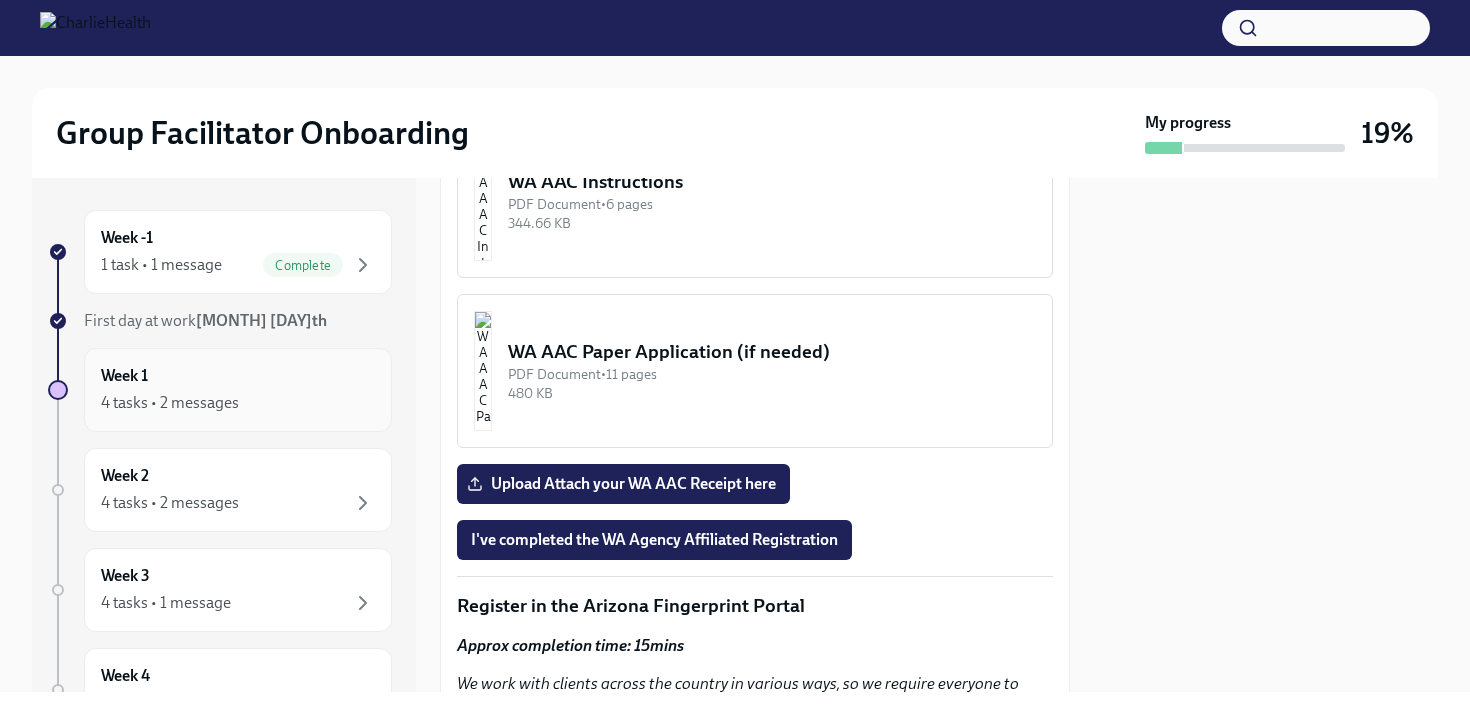 click on "Week 1 4 tasks • 2 messages" at bounding box center (238, 390) 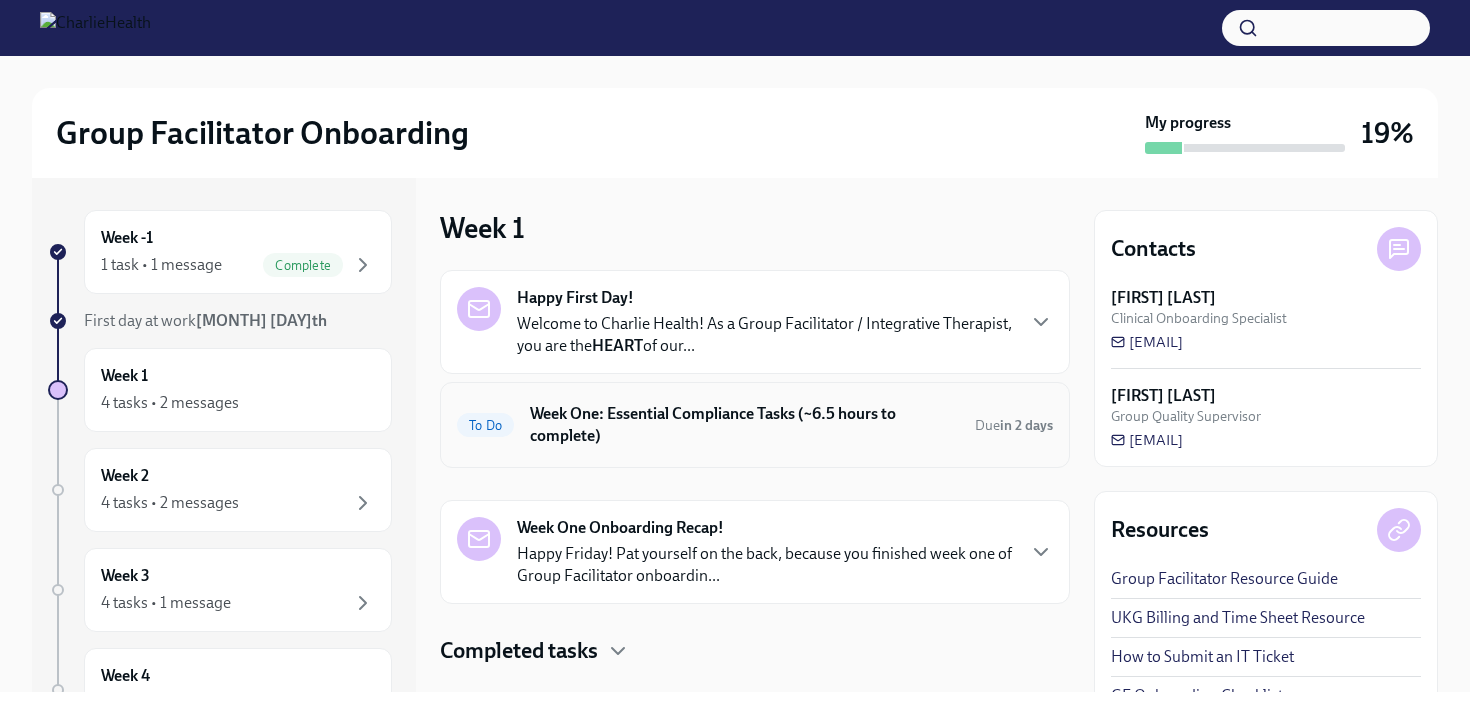 click on "To Do Week One: Essential Compliance Tasks (~6.5 hours to complete) Due  in 2 days" at bounding box center [755, 425] 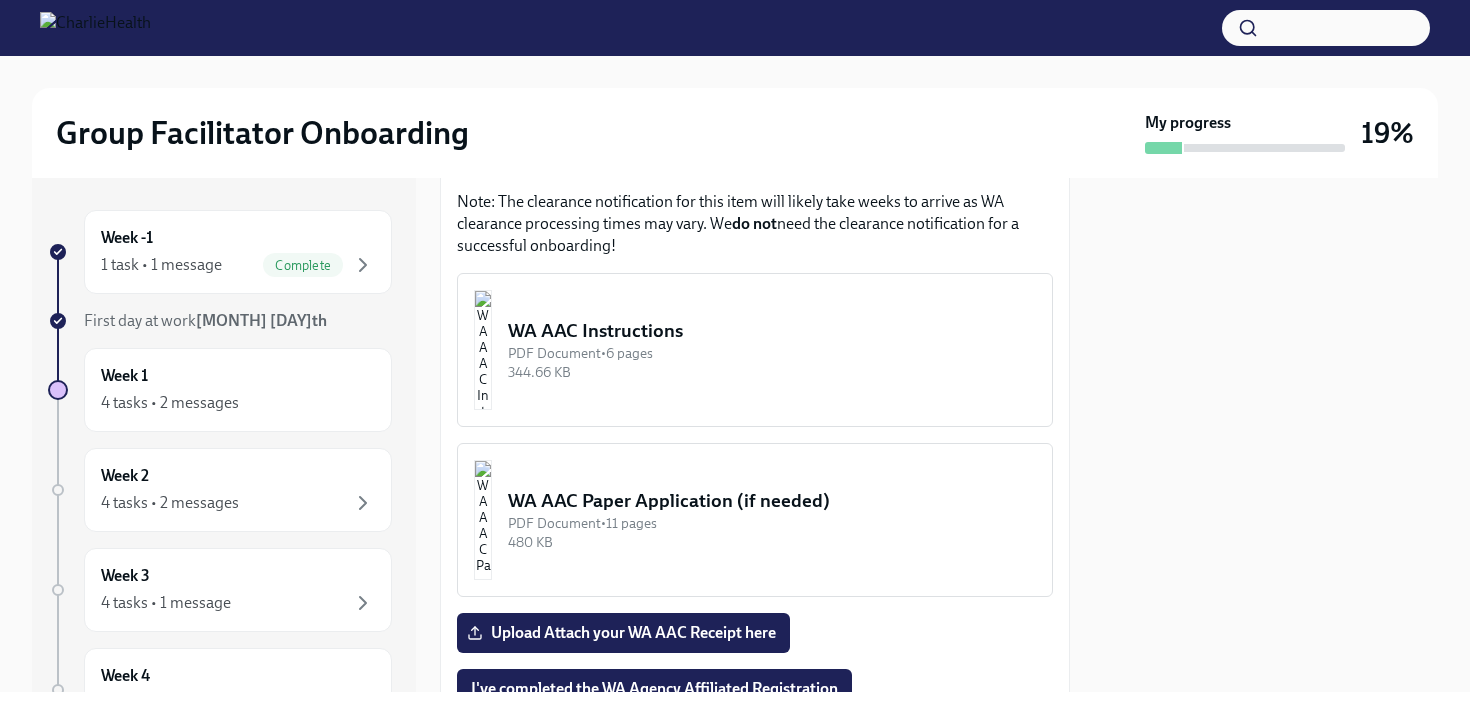 scroll, scrollTop: 1678, scrollLeft: 0, axis: vertical 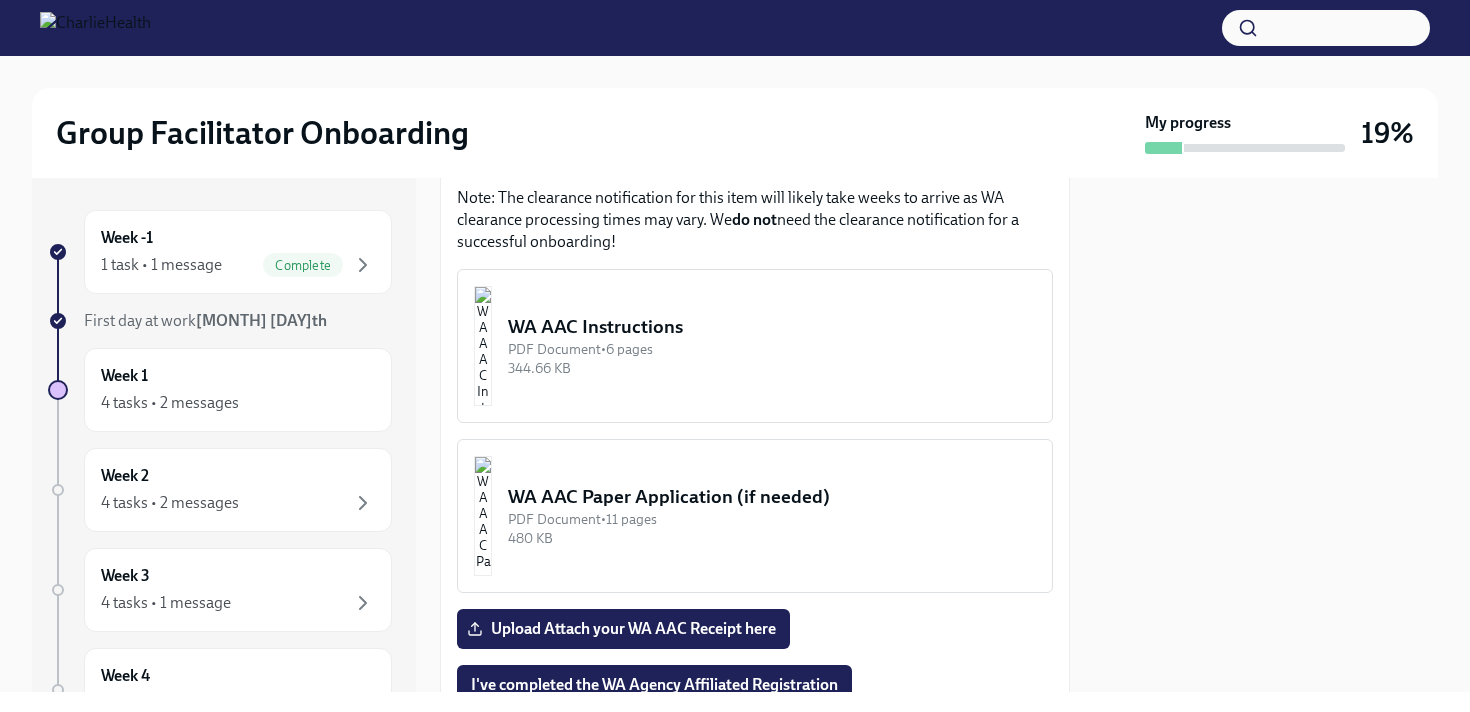 click on "WA AAC Instructions" at bounding box center (772, 327) 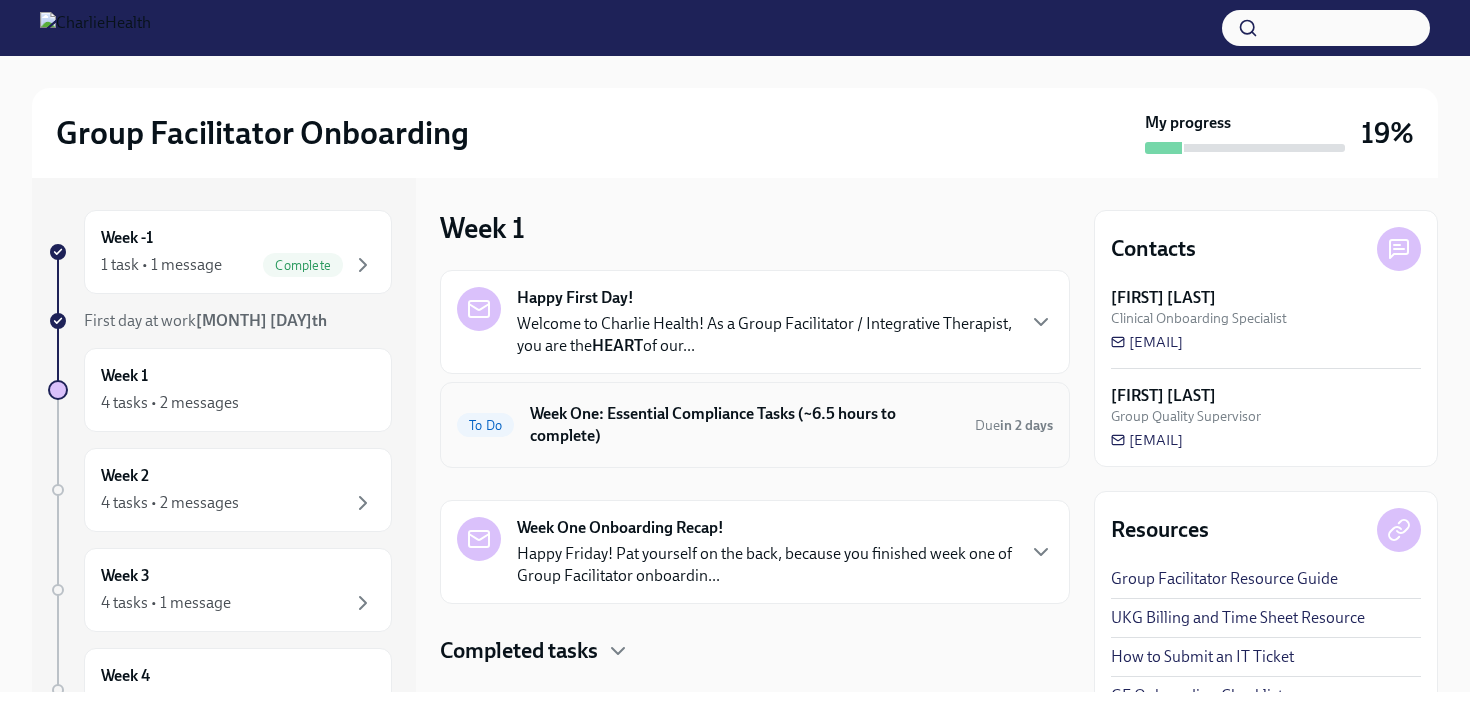 click on "Week One: Essential Compliance Tasks (~6.5 hours to complete)" at bounding box center (744, 425) 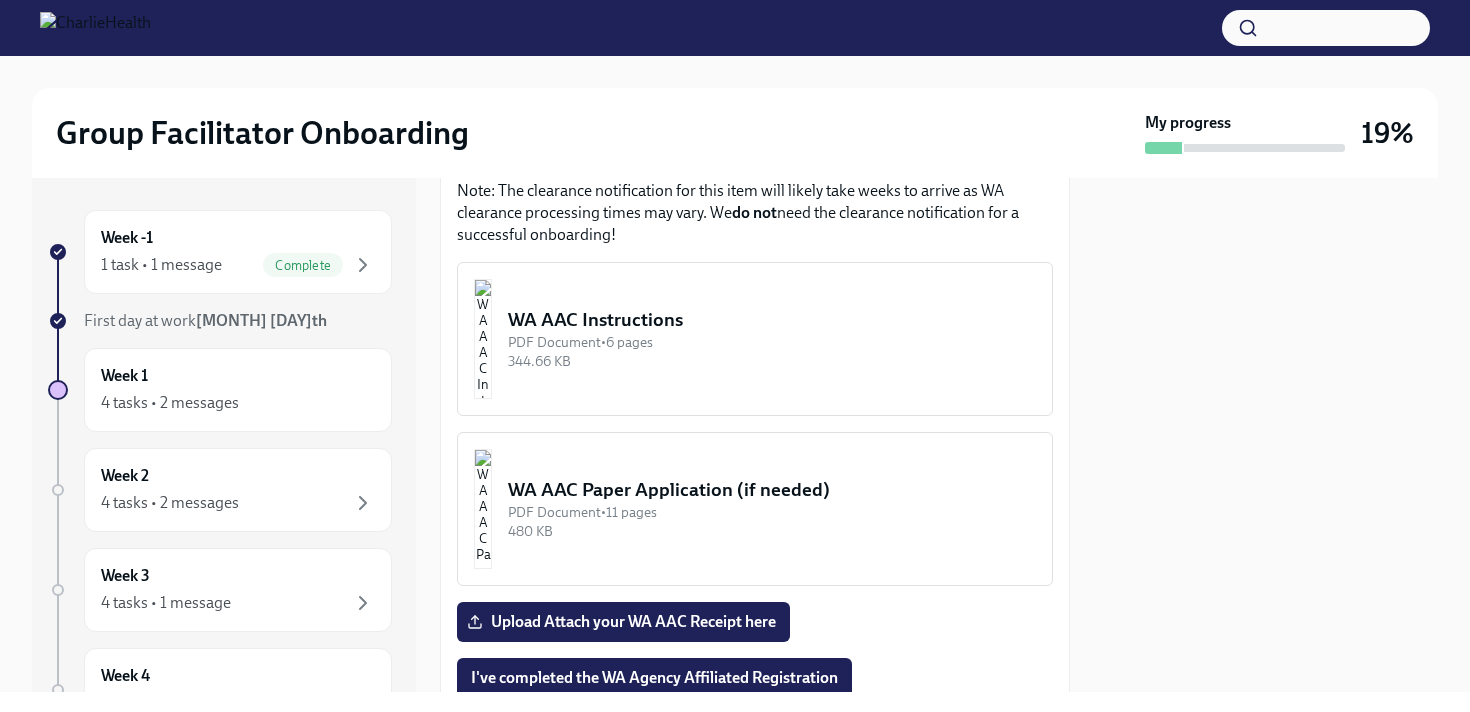 scroll, scrollTop: 1692, scrollLeft: 0, axis: vertical 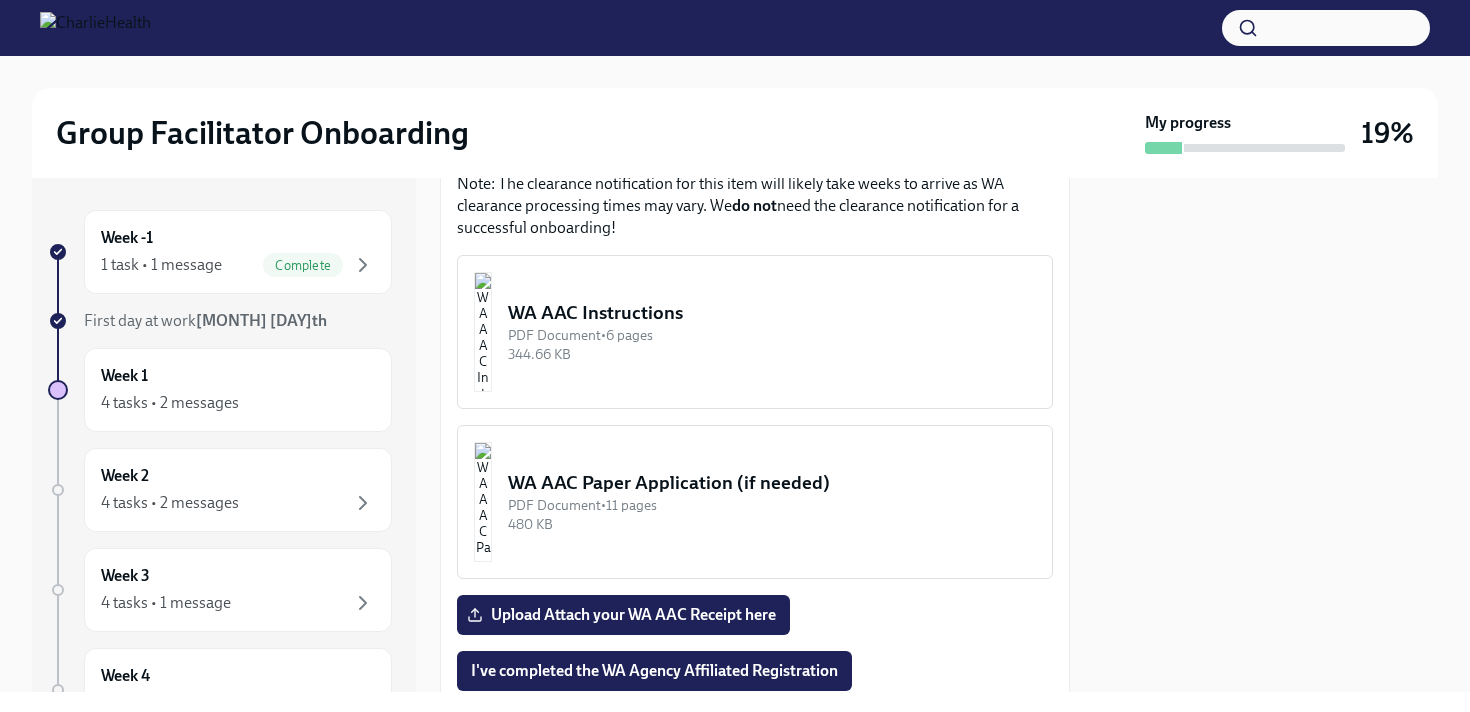 click at bounding box center [483, 332] 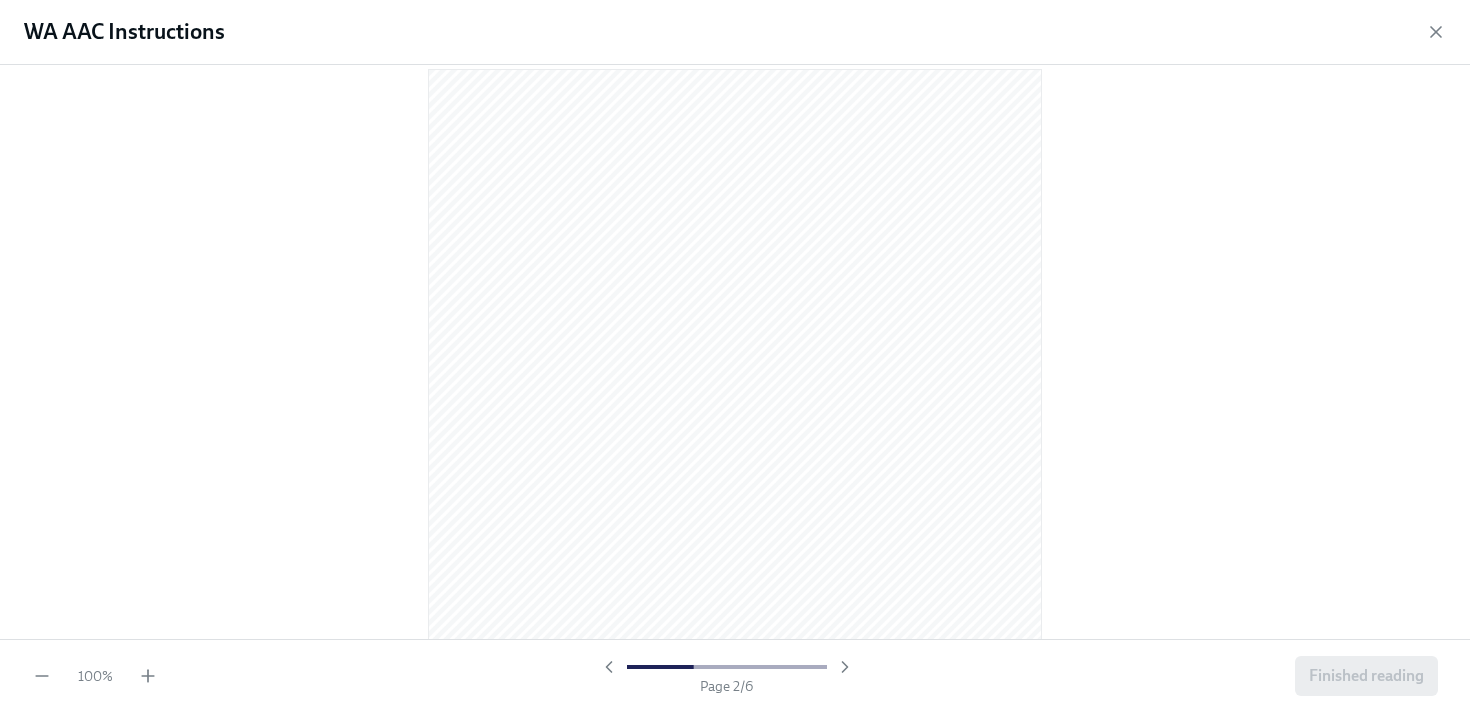 scroll, scrollTop: 842, scrollLeft: 0, axis: vertical 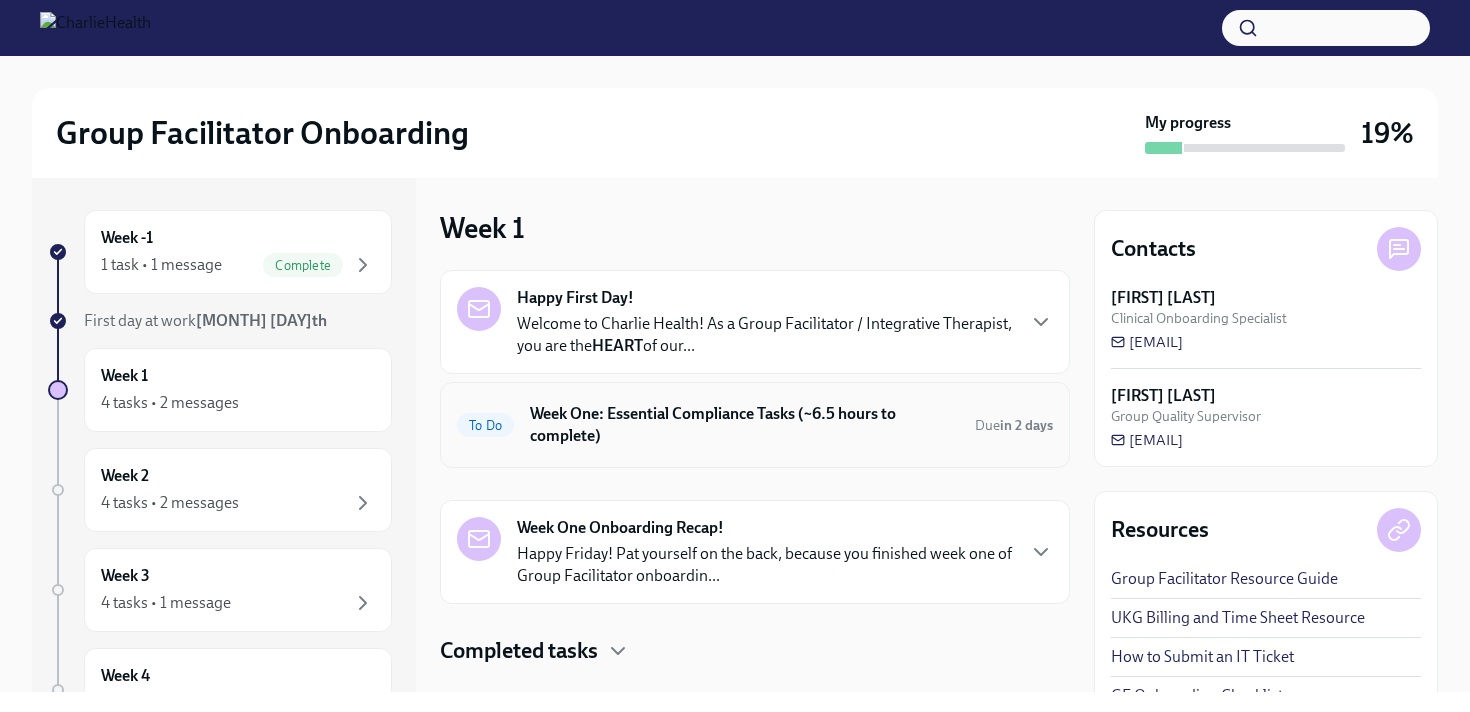 click on "Week One: Essential Compliance Tasks (~6.5 hours to complete)" at bounding box center [744, 425] 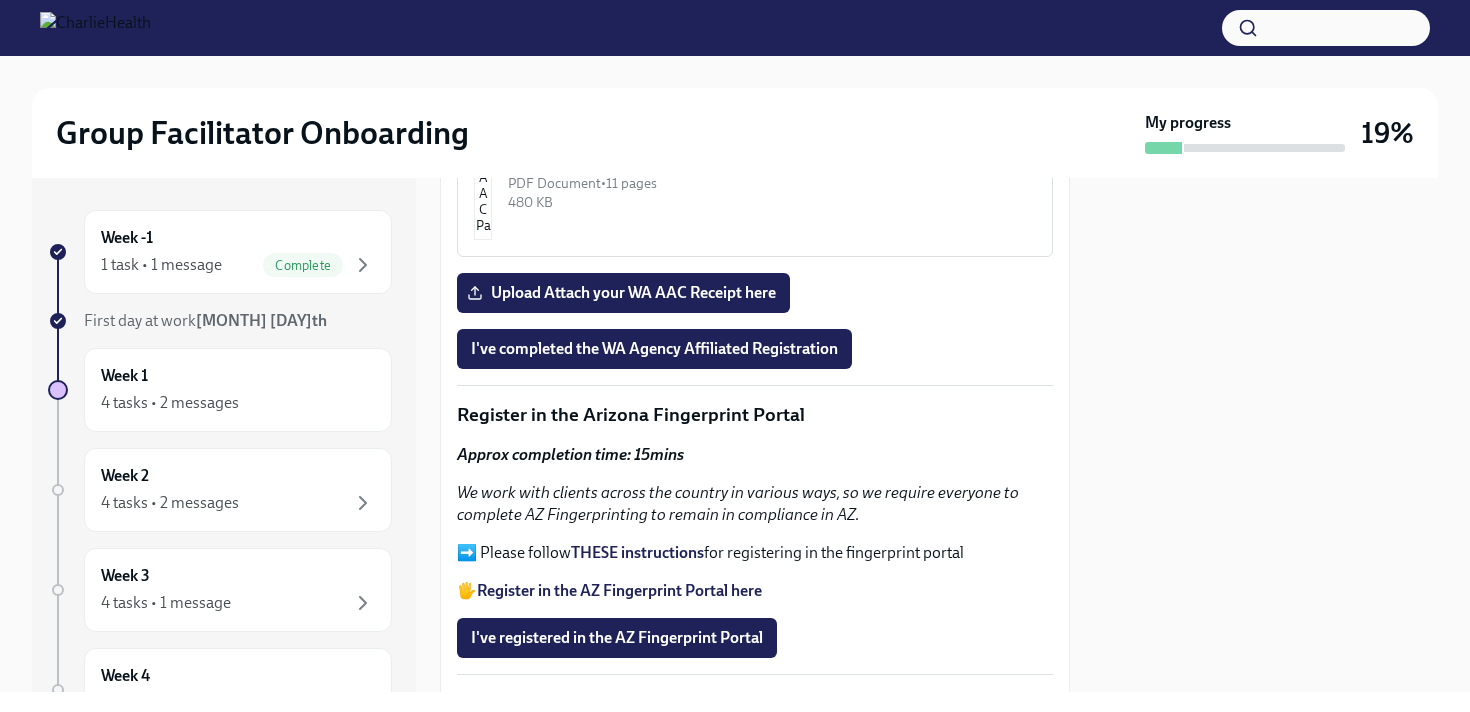 scroll, scrollTop: 2032, scrollLeft: 0, axis: vertical 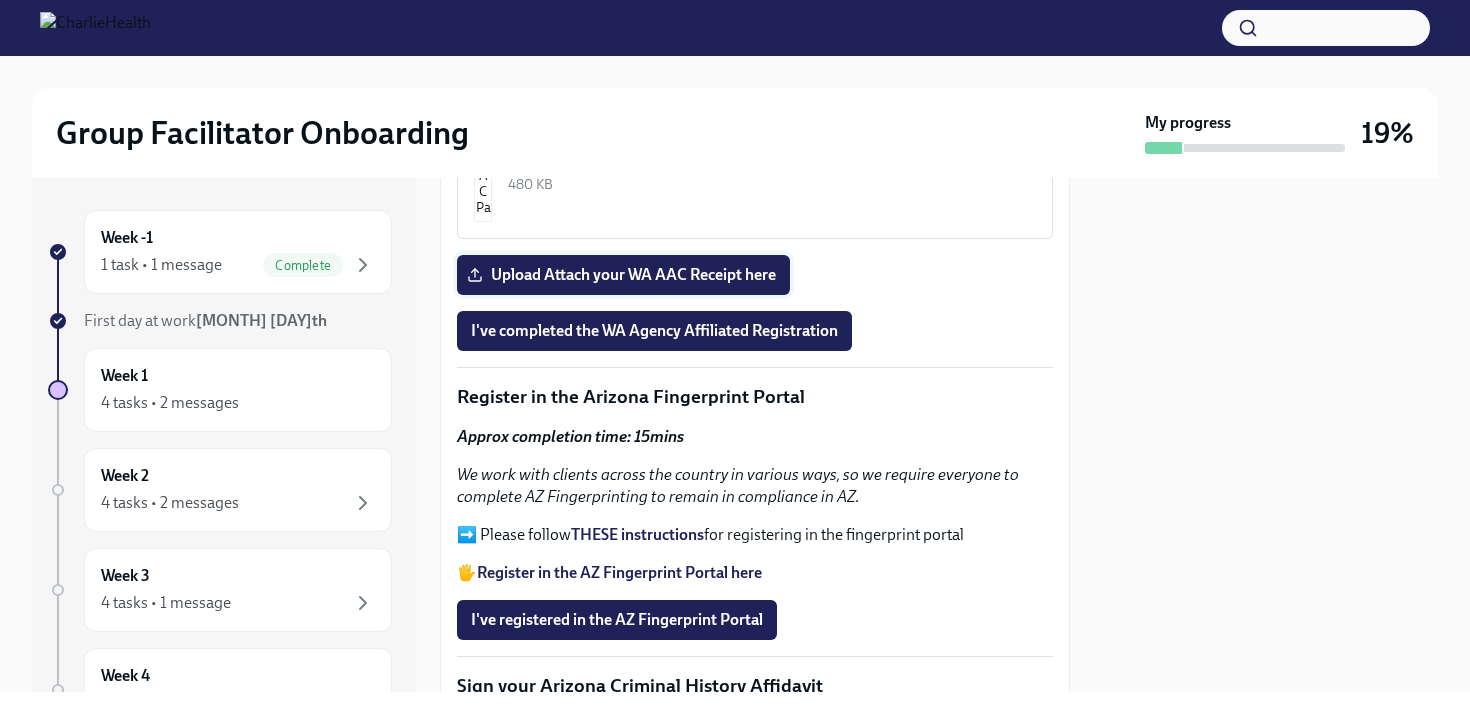 click on "Upload Attach your WA AAC Receipt here" at bounding box center (623, 275) 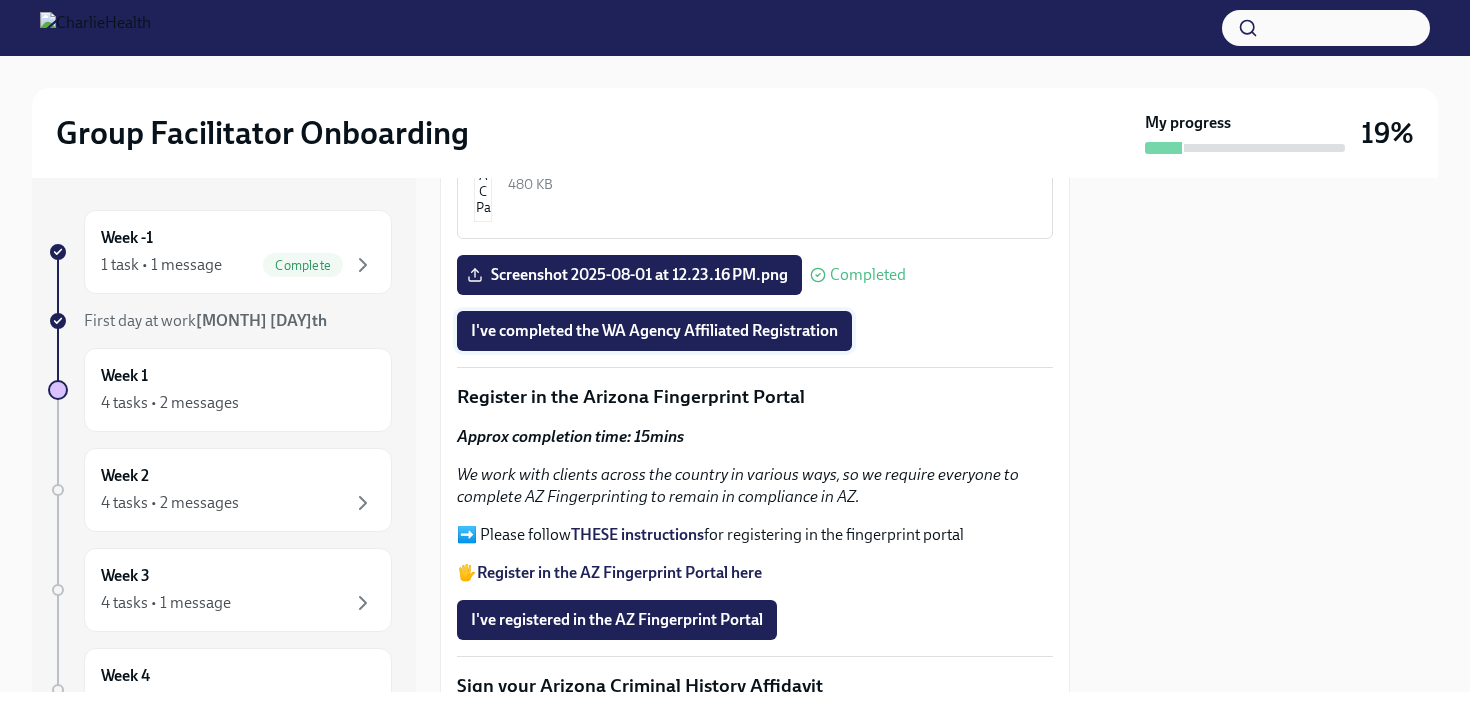 click on "I've completed the WA Agency Affiliated Registration" at bounding box center [654, 331] 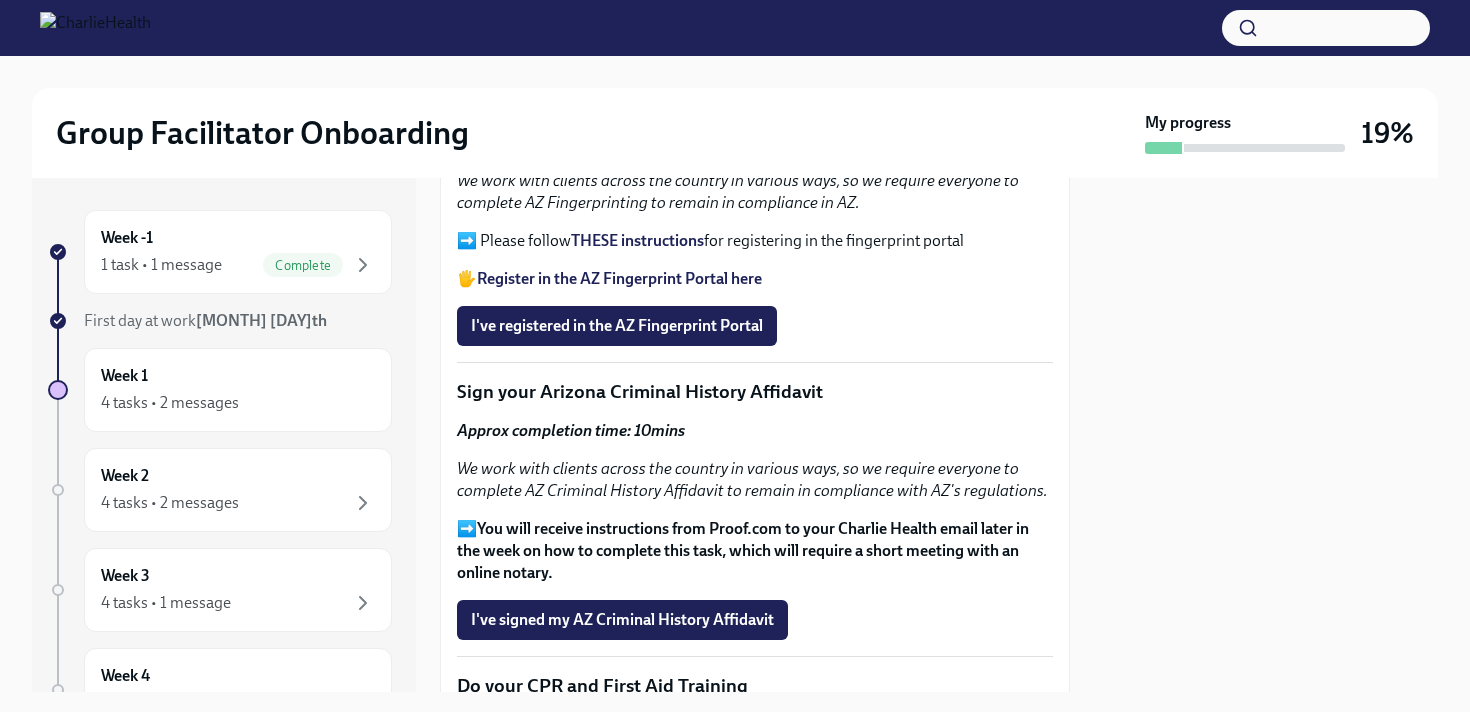 scroll, scrollTop: 2346, scrollLeft: 0, axis: vertical 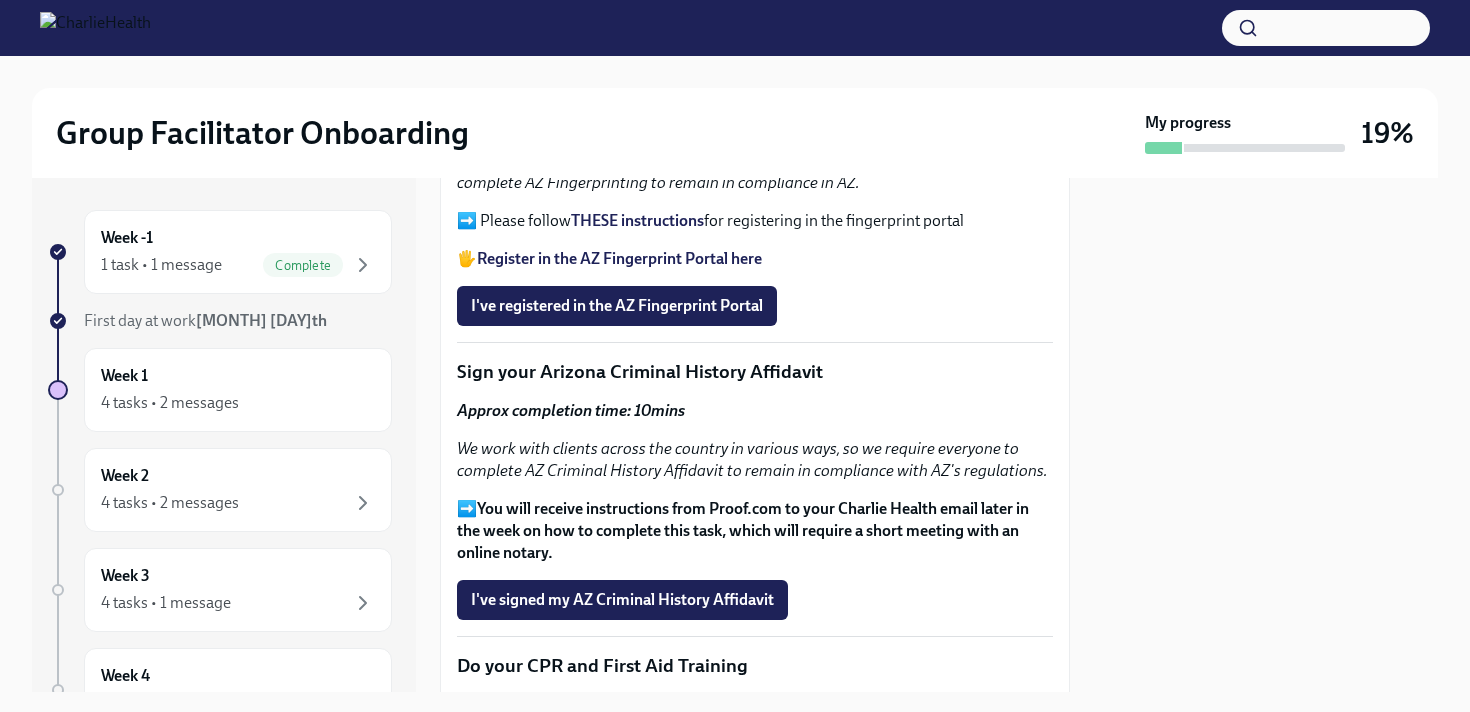 click on "Register in the AZ Fingerprint Portal here" at bounding box center [619, 258] 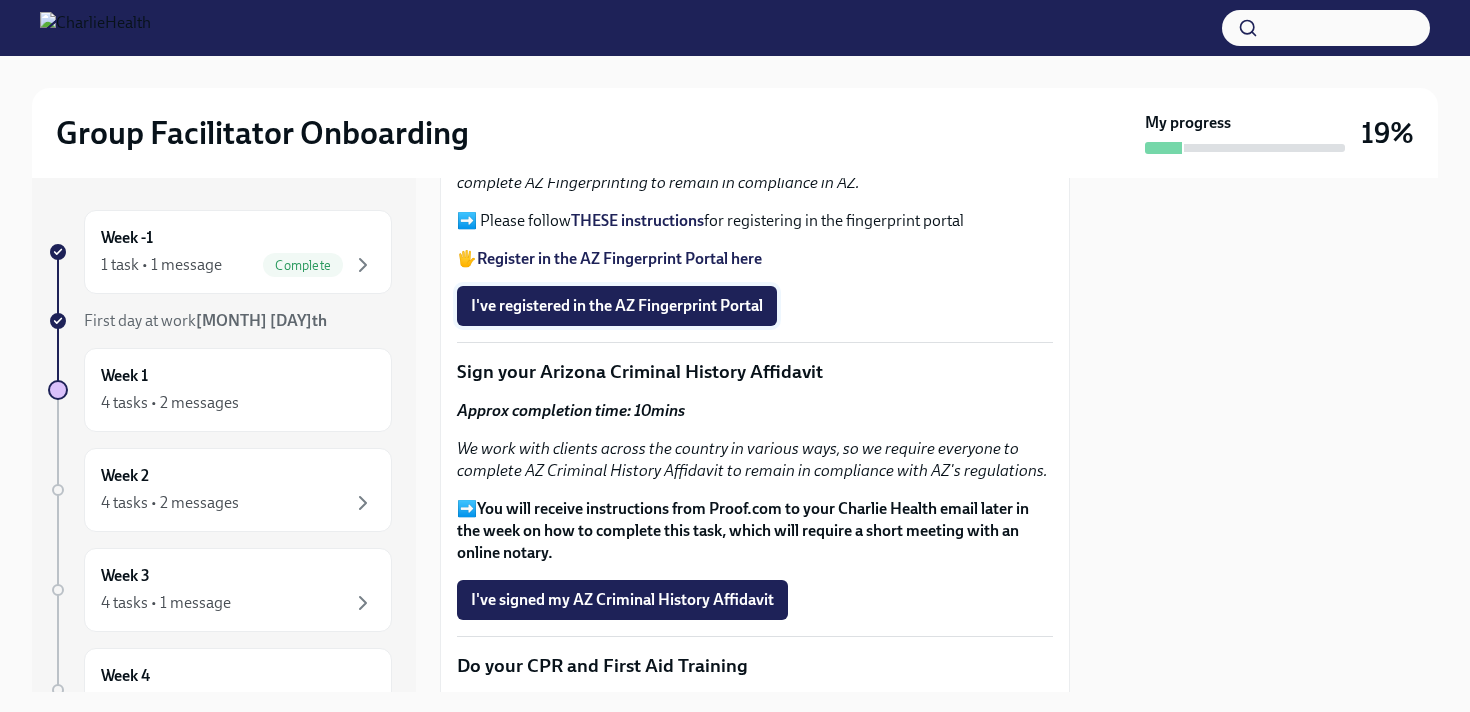 click on "I've registered in the AZ Fingerprint Portal" at bounding box center [617, 306] 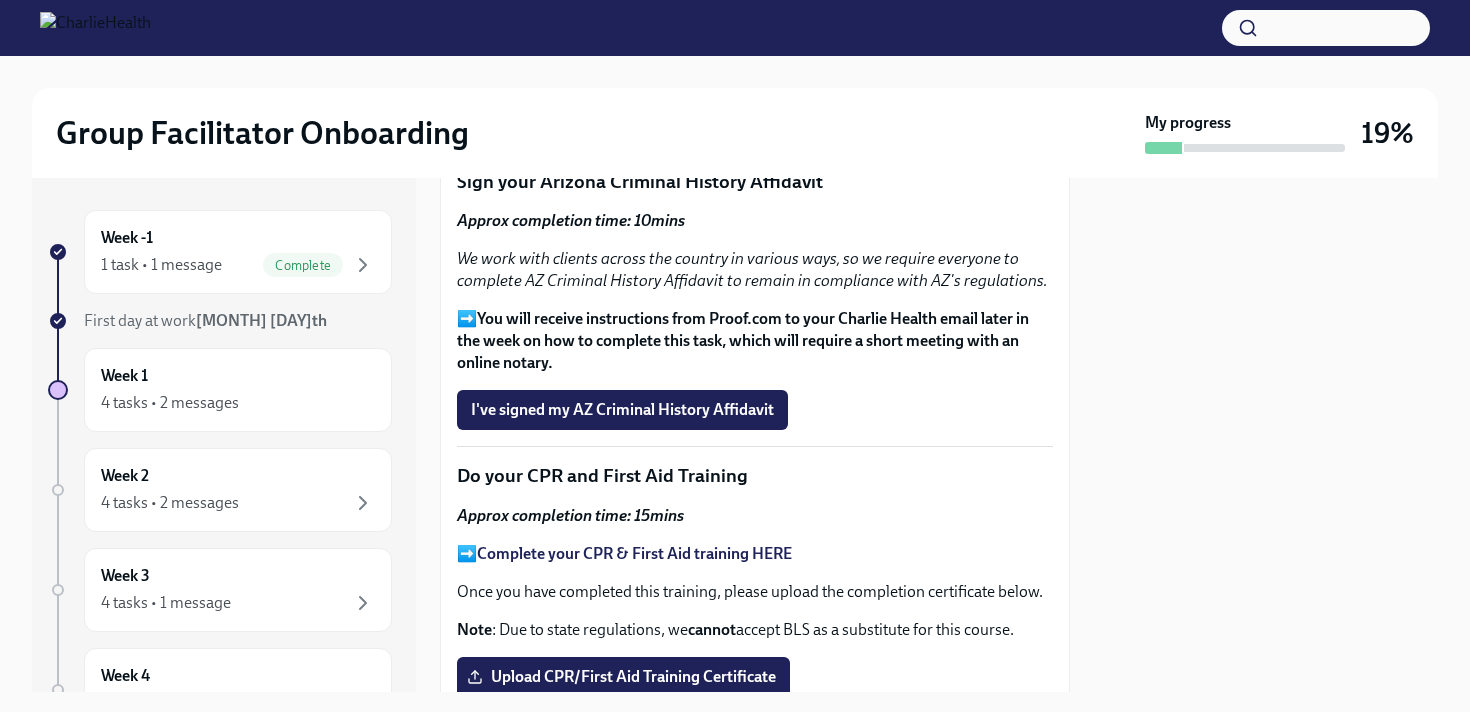 scroll, scrollTop: 2538, scrollLeft: 0, axis: vertical 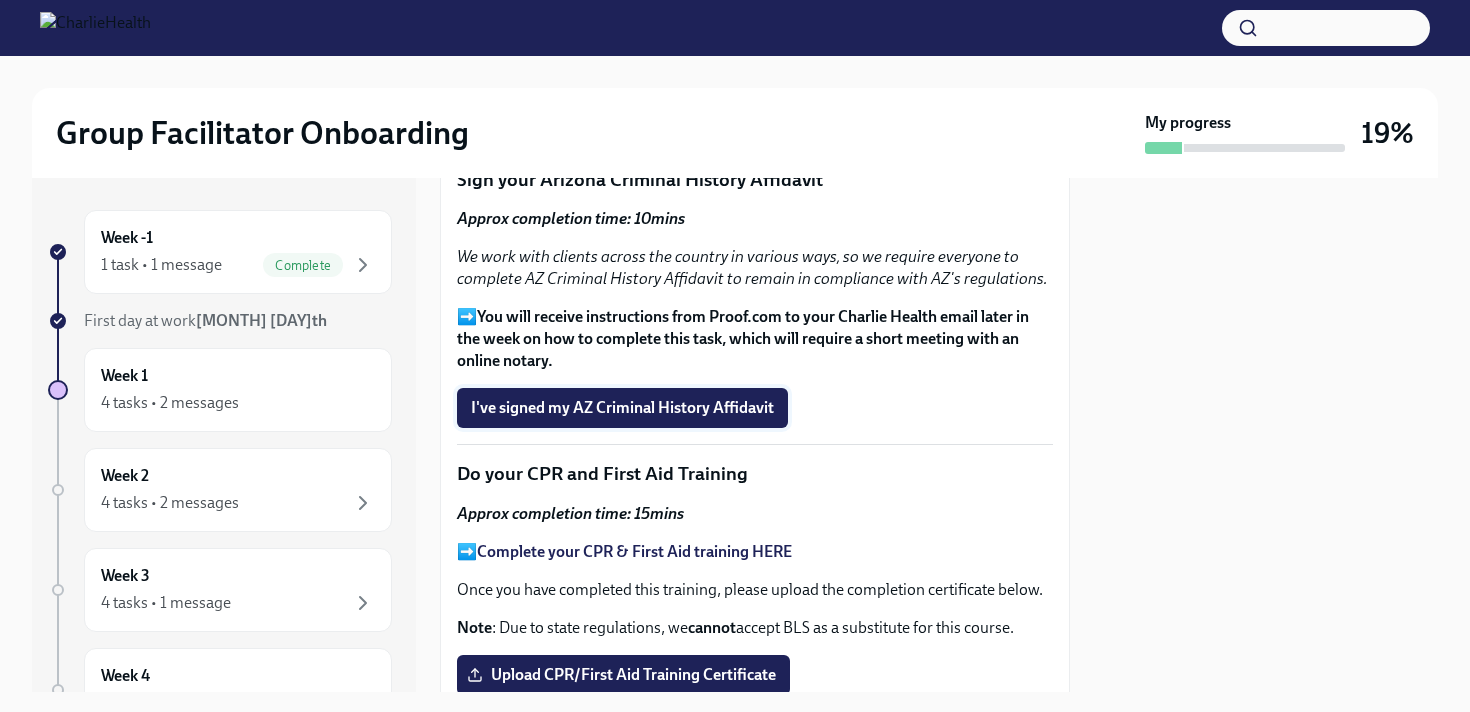 click on "I've signed my AZ Criminal History Affidavit" at bounding box center [622, 408] 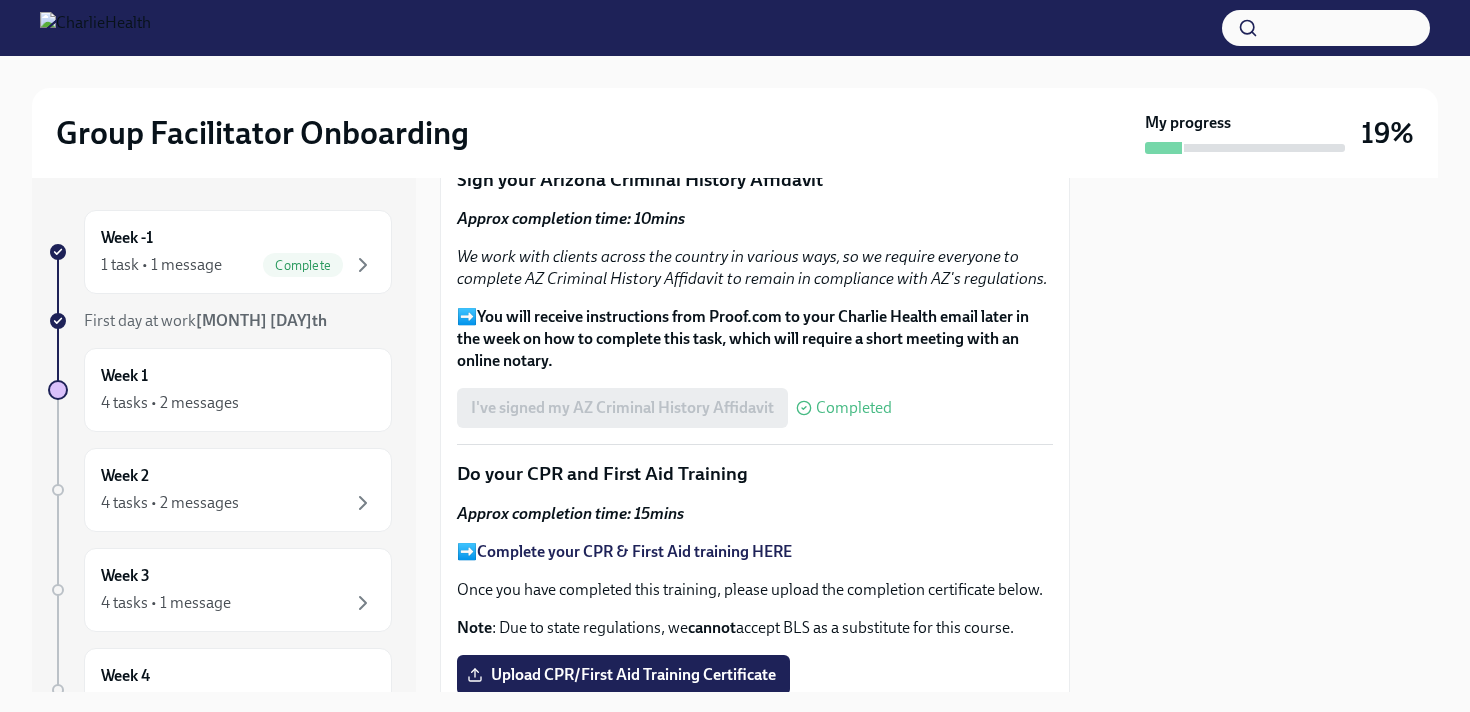 click on "I've signed my AZ Criminal History Affidavit Completed" at bounding box center [674, 408] 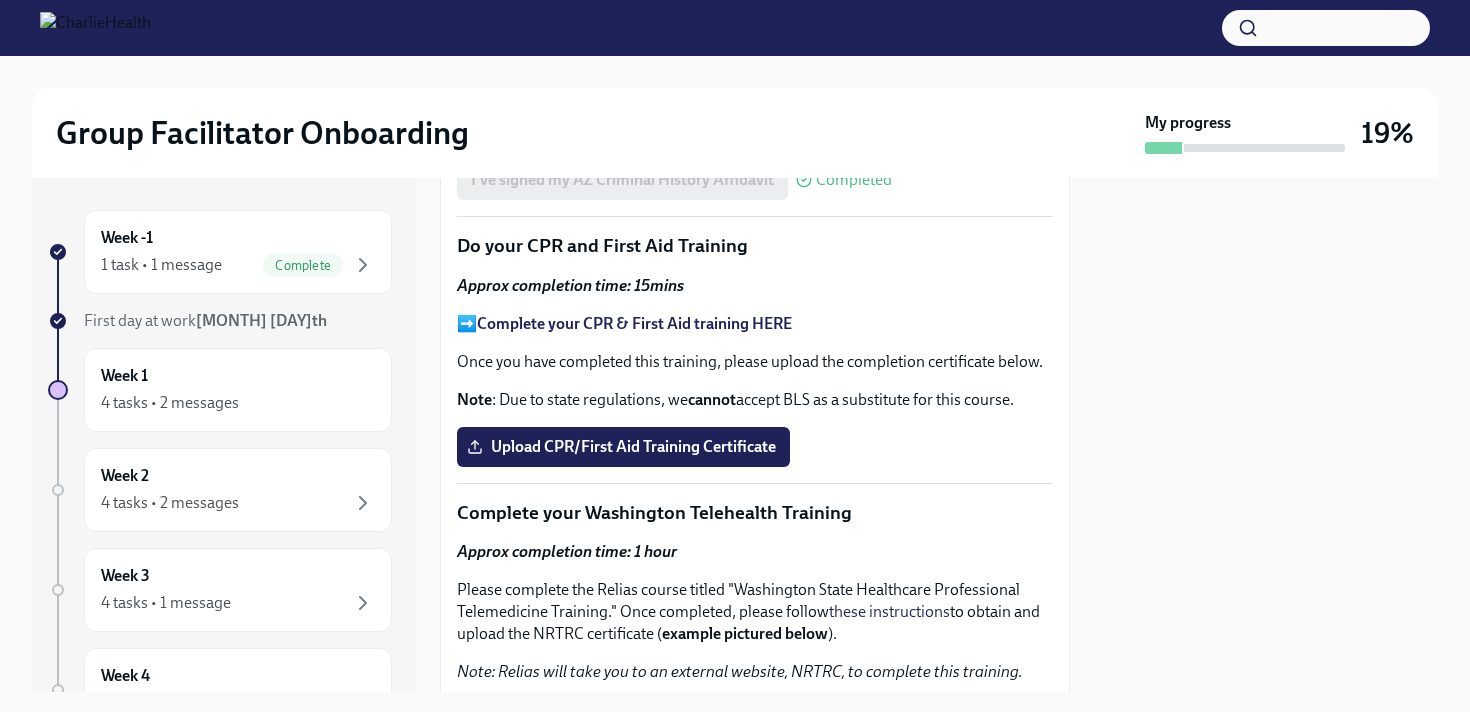 scroll, scrollTop: 2767, scrollLeft: 0, axis: vertical 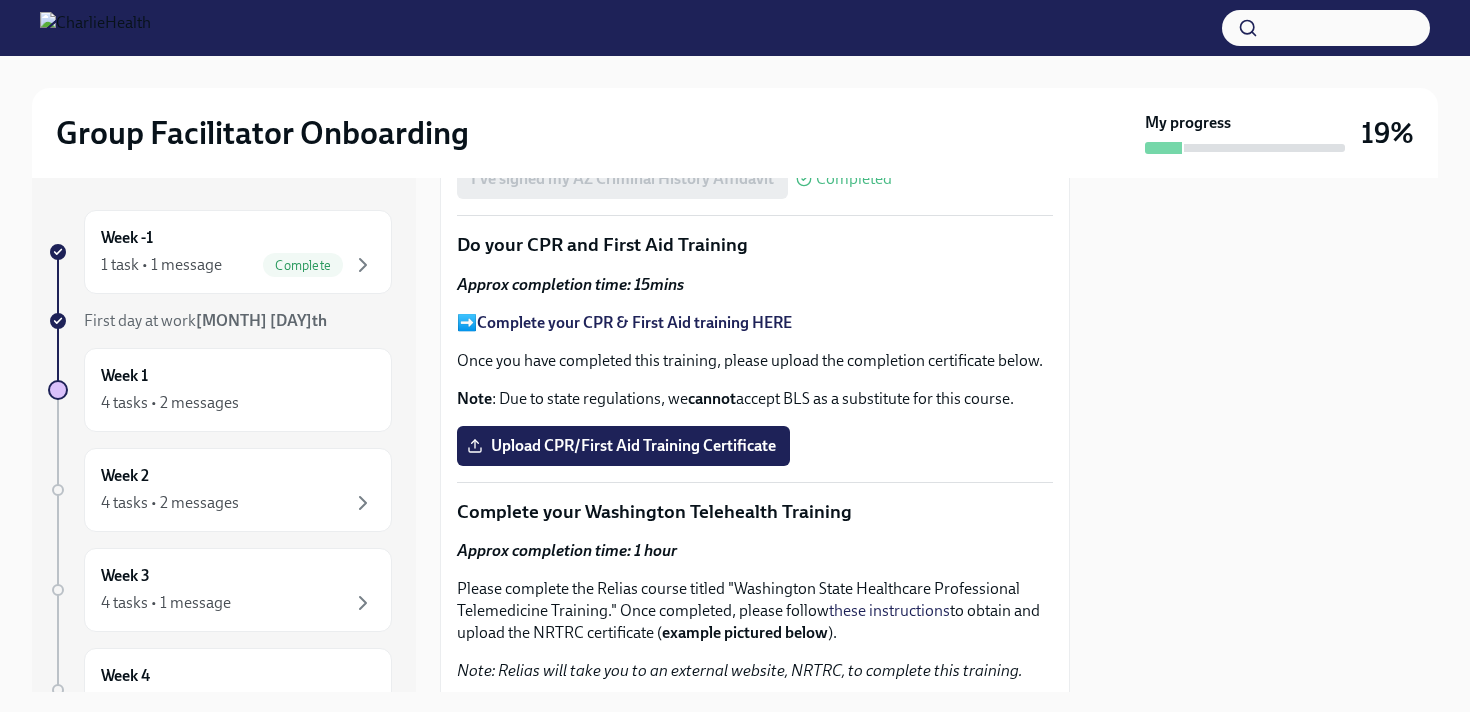 click on "Complete your CPR & First Aid training HERE" at bounding box center [634, 322] 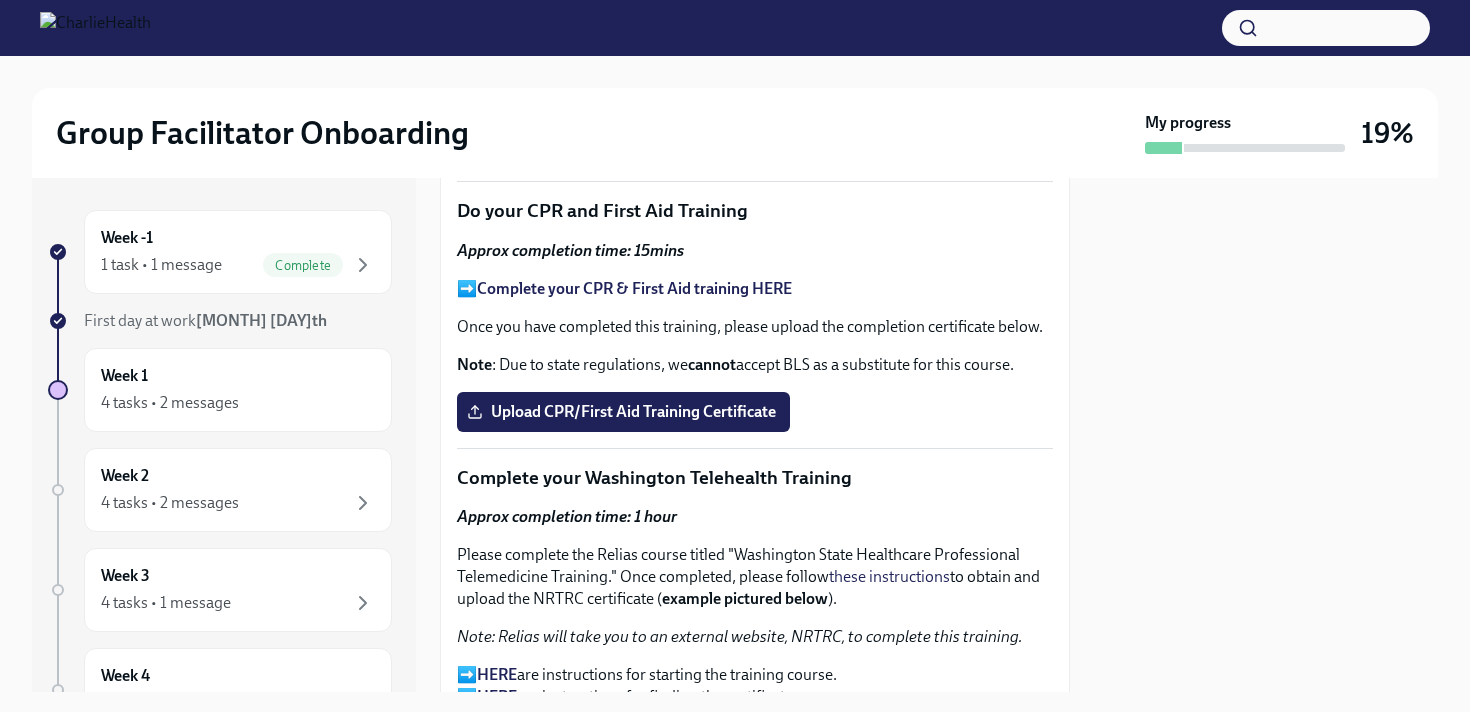 scroll, scrollTop: 2813, scrollLeft: 0, axis: vertical 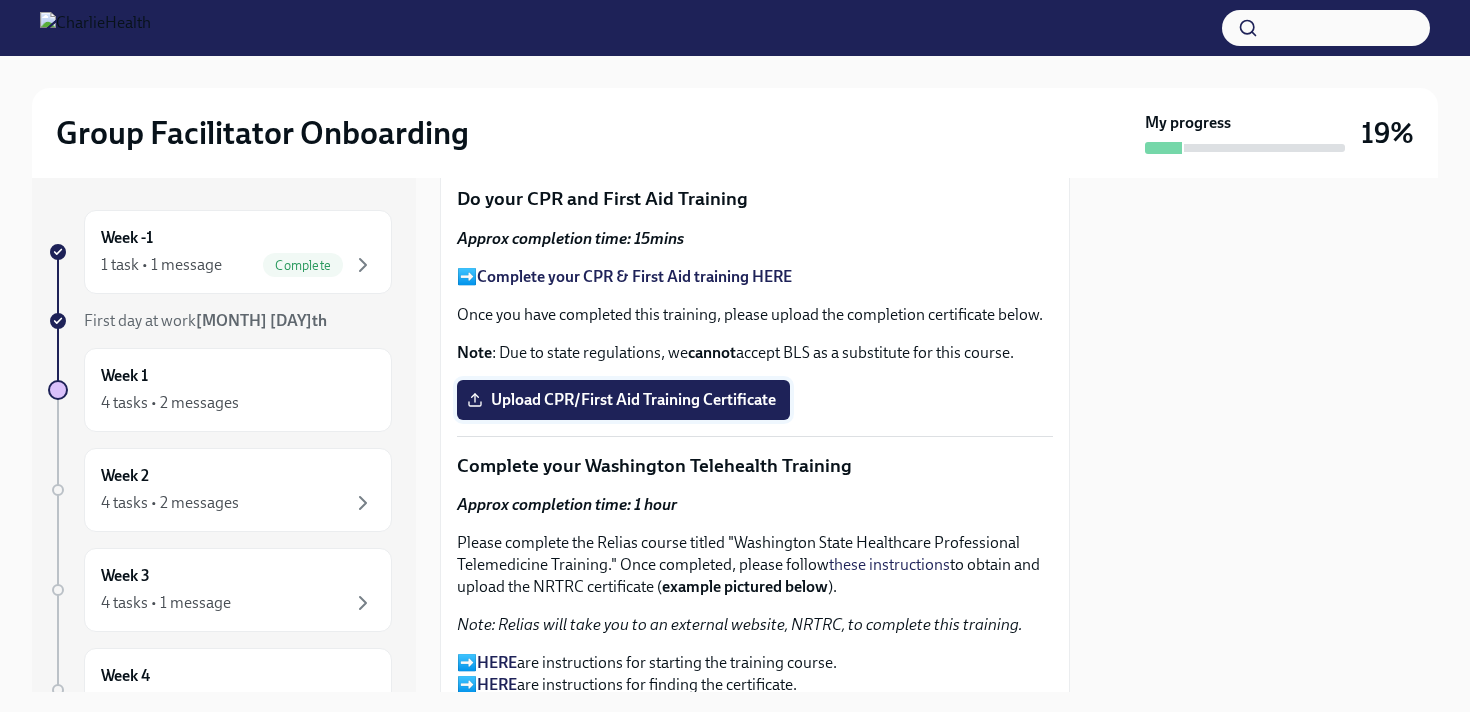 click on "Upload CPR/First Aid Training Certificate" at bounding box center (623, 400) 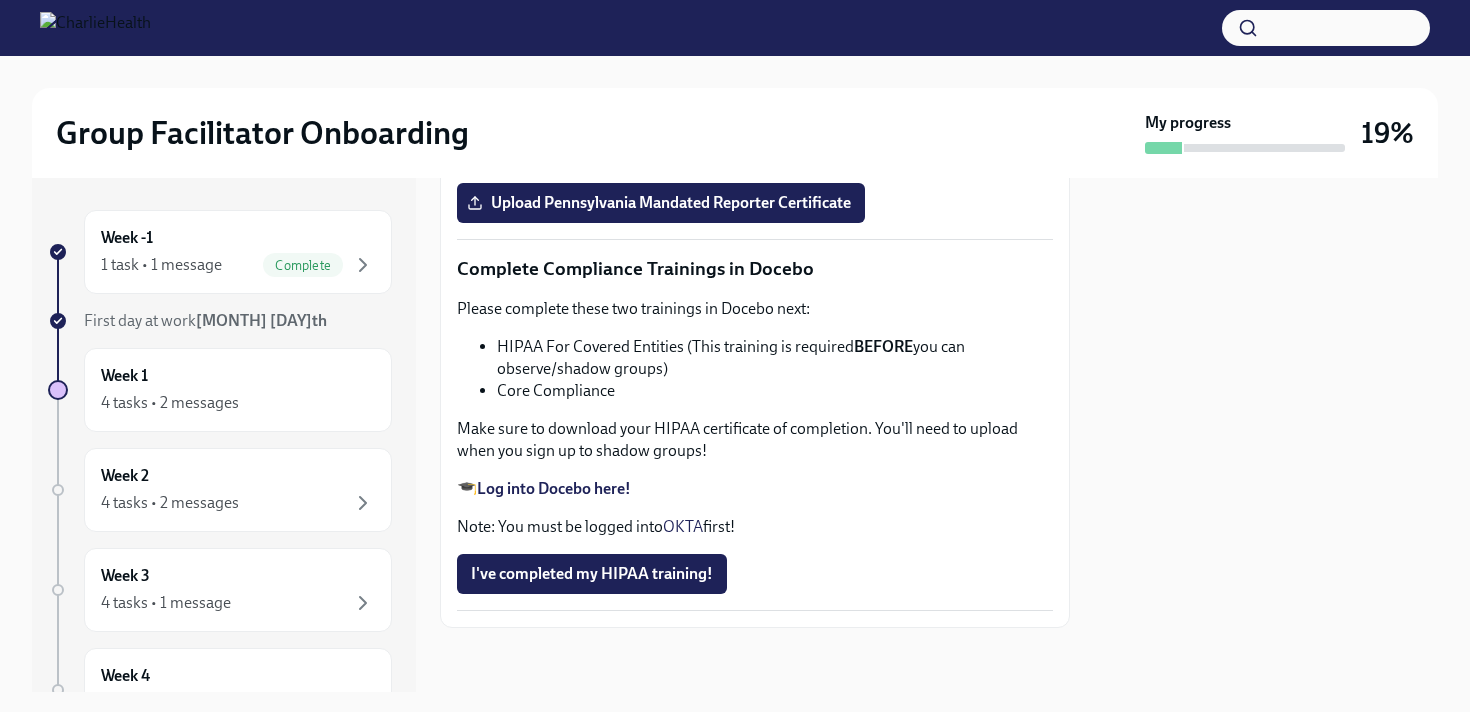scroll, scrollTop: 4773, scrollLeft: 0, axis: vertical 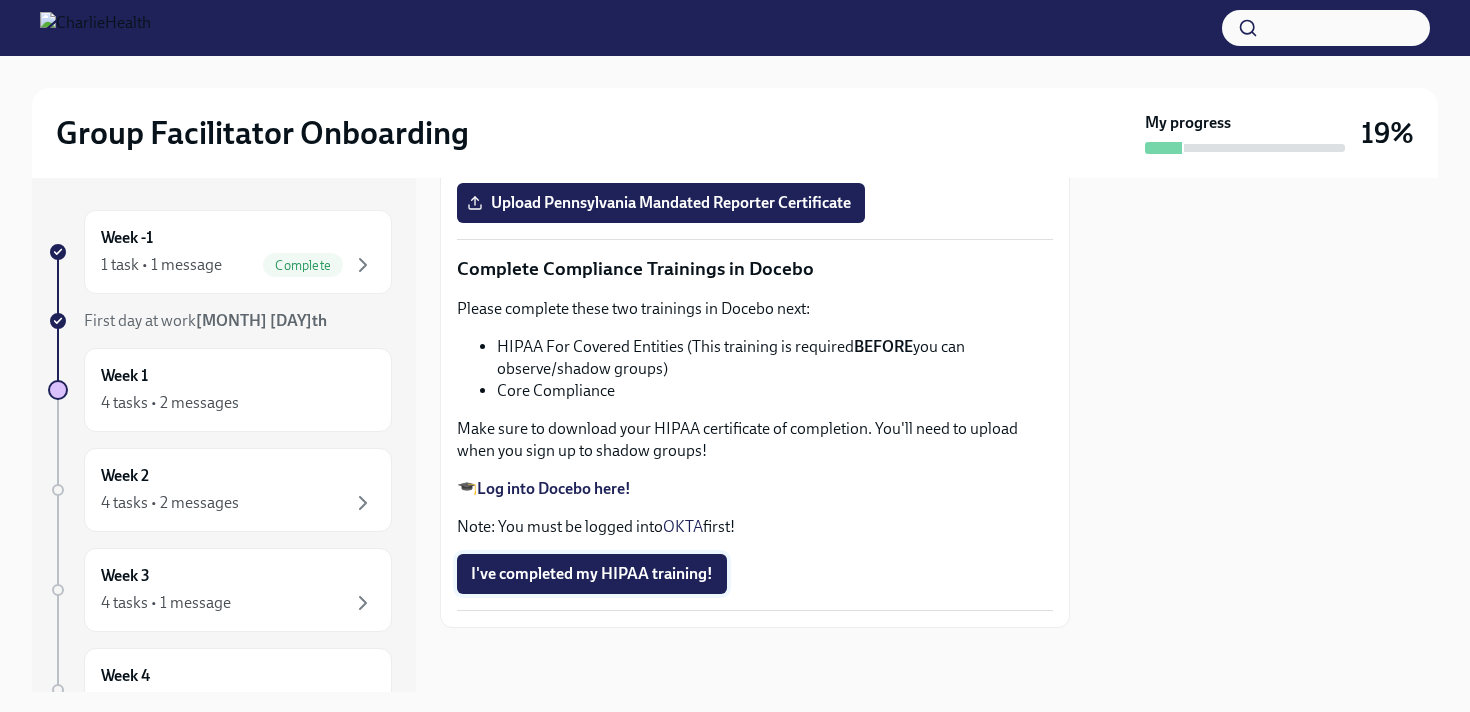 click on "I've completed my HIPAA training!" at bounding box center (592, 574) 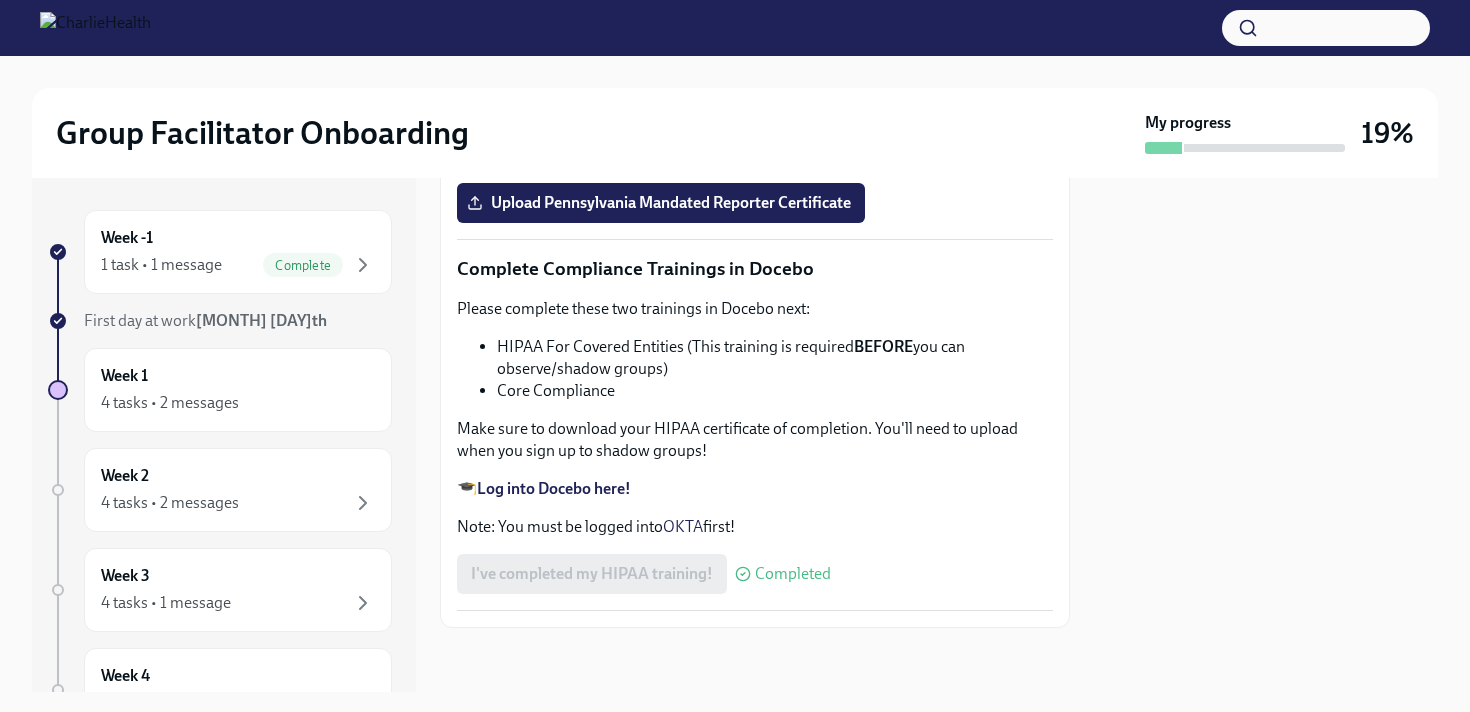 scroll, scrollTop: 3918, scrollLeft: 0, axis: vertical 